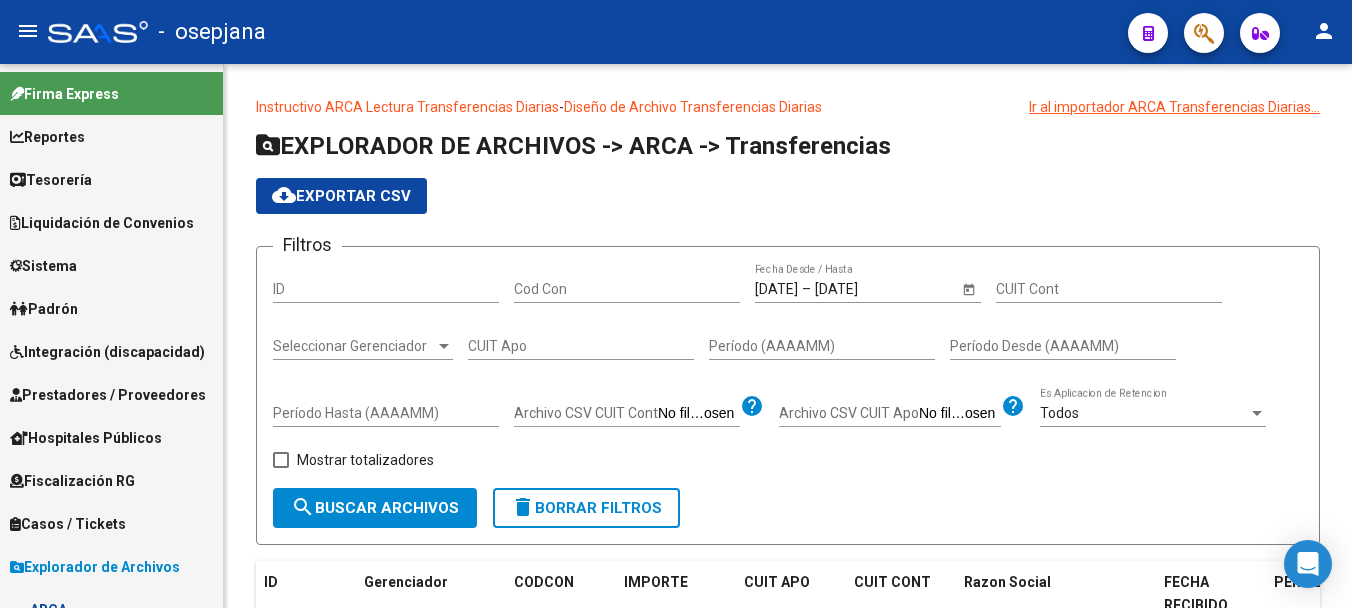 scroll, scrollTop: 0, scrollLeft: 0, axis: both 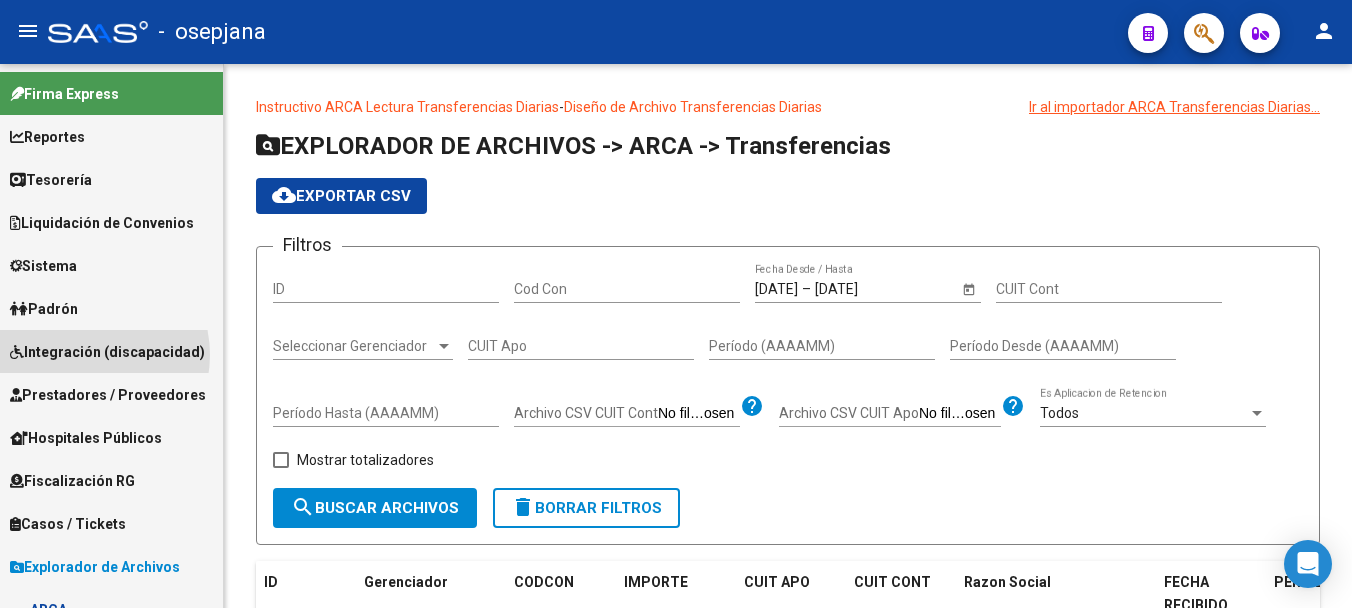 click on "Integración (discapacidad)" at bounding box center [107, 352] 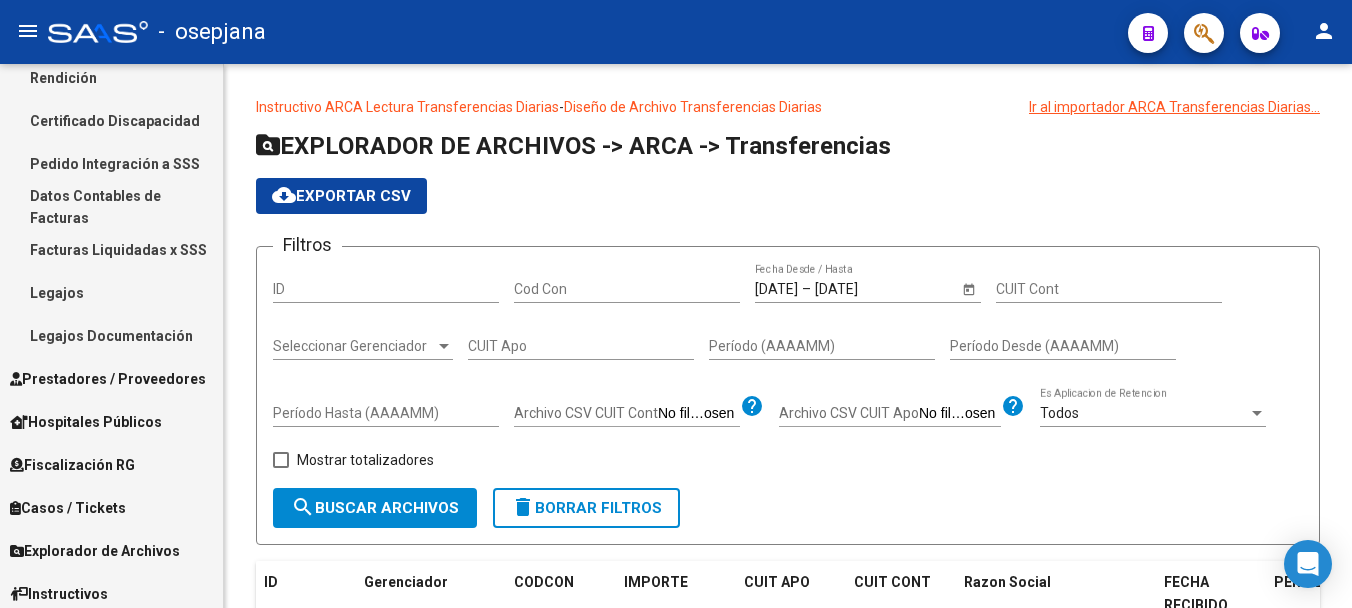 scroll, scrollTop: 367, scrollLeft: 0, axis: vertical 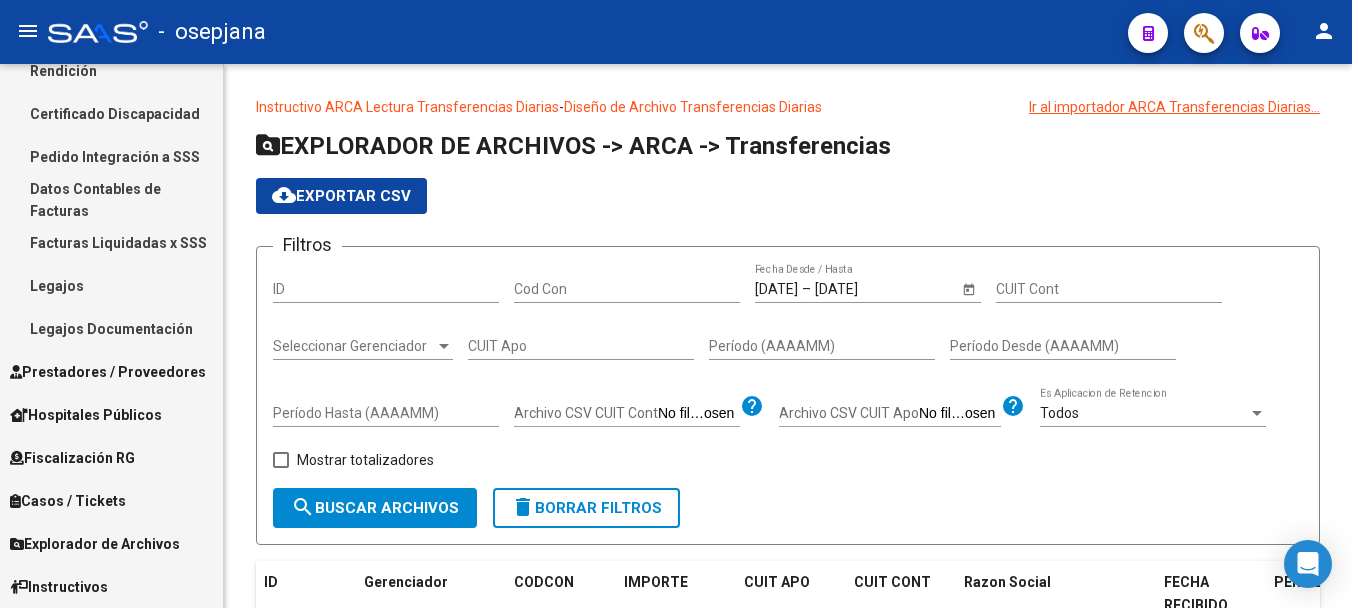 click on "Prestadores / Proveedores" at bounding box center (108, 372) 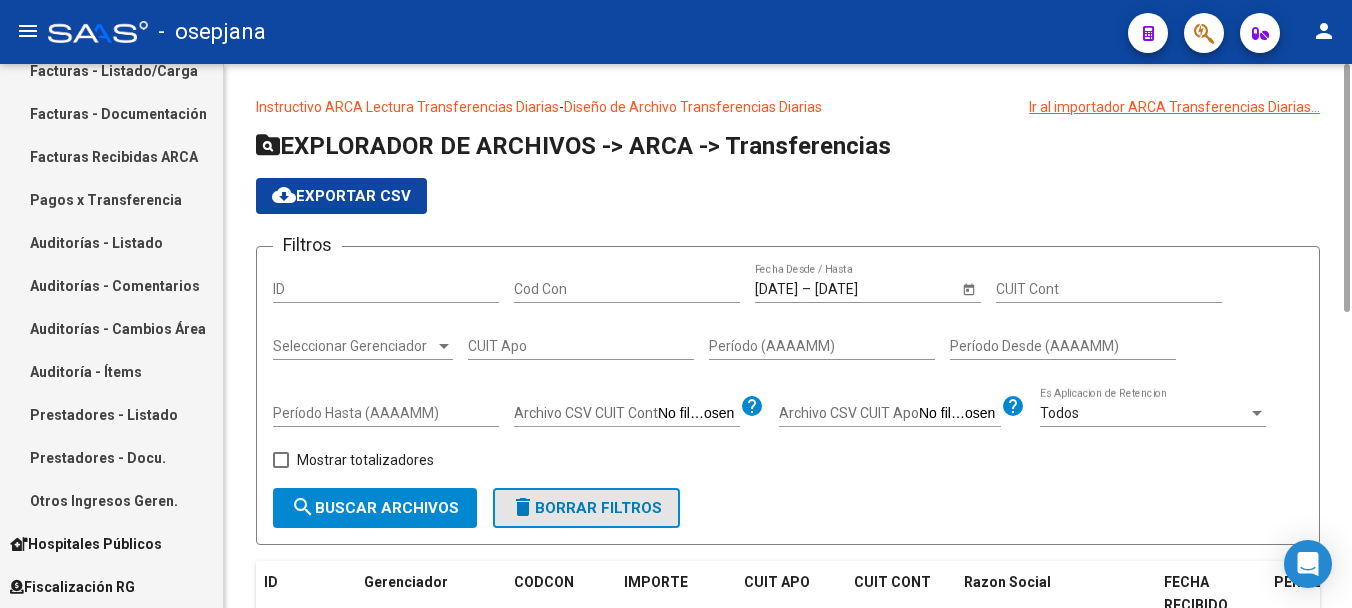 click on "delete  Borrar Filtros" 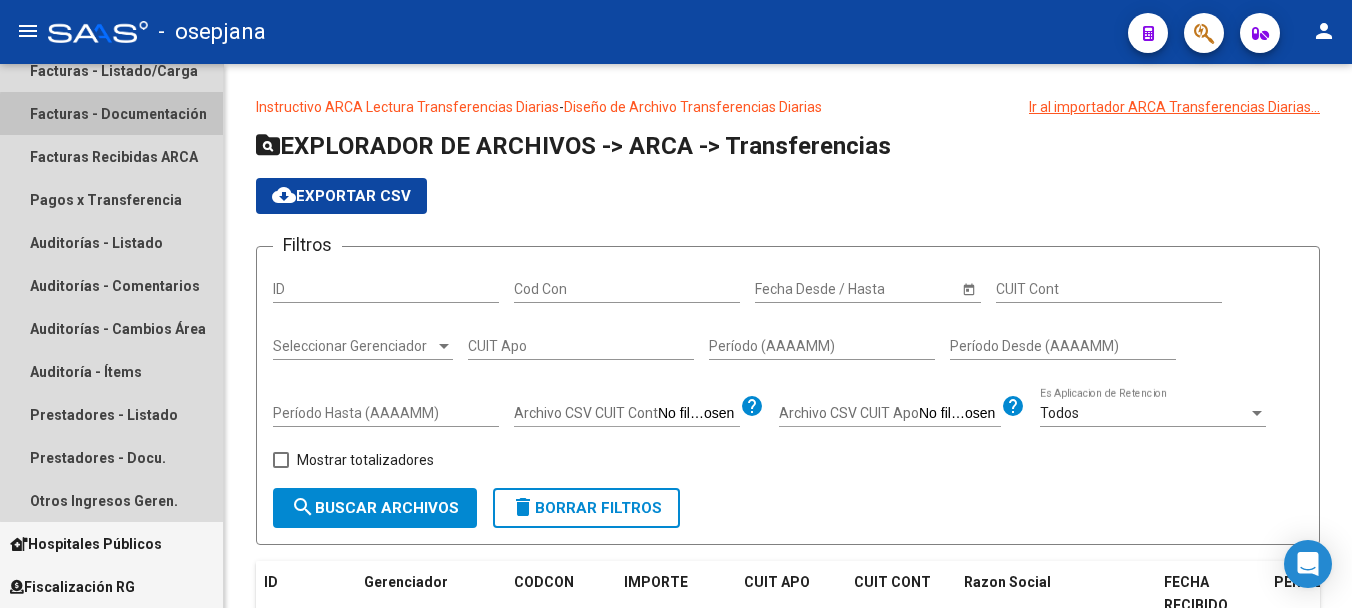 click on "Facturas - Documentación" at bounding box center [111, 113] 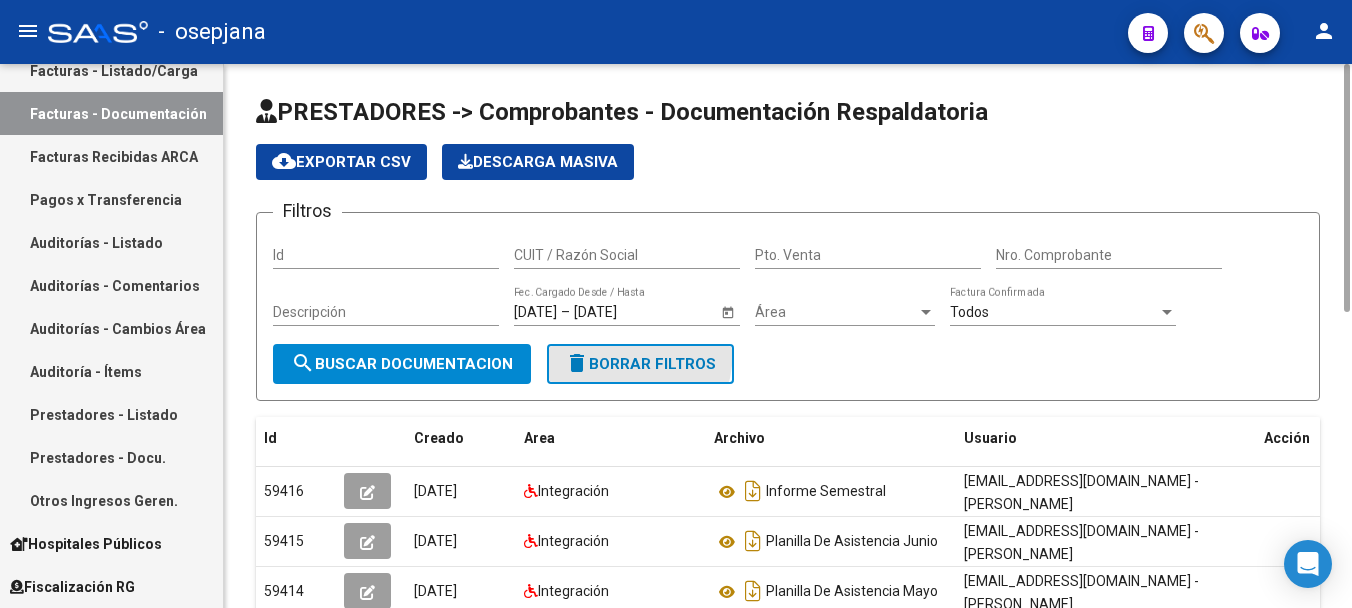 click on "delete  Borrar Filtros" 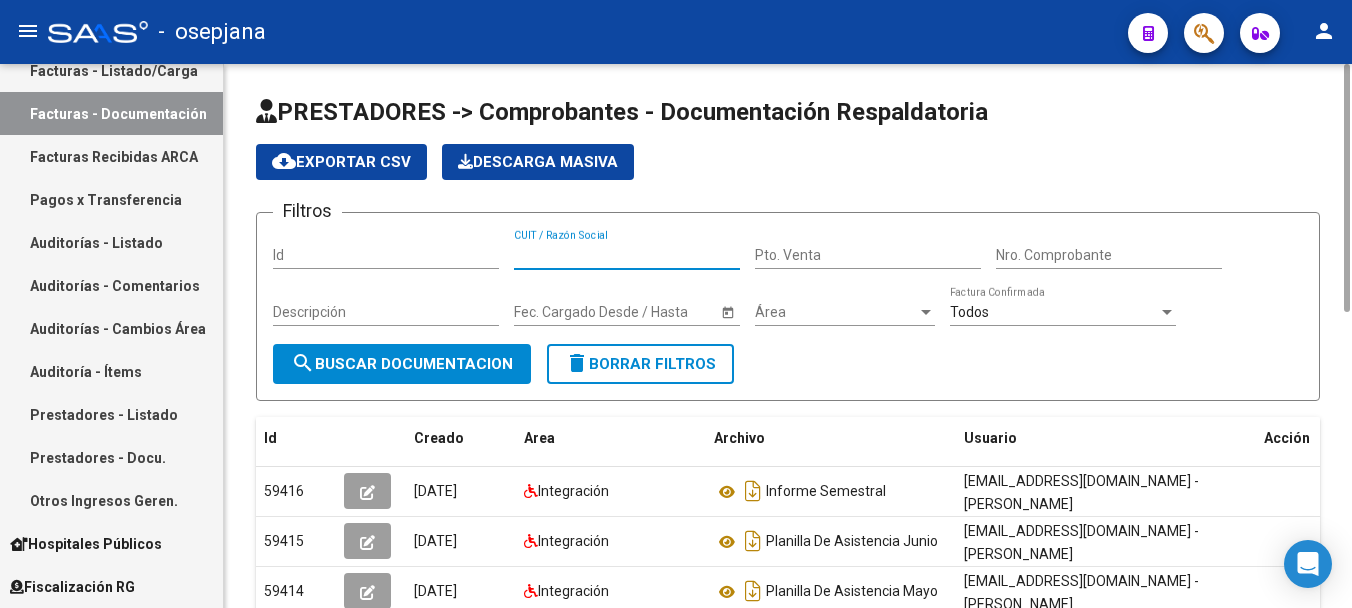 click on "CUIT / Razón Social" at bounding box center (627, 255) 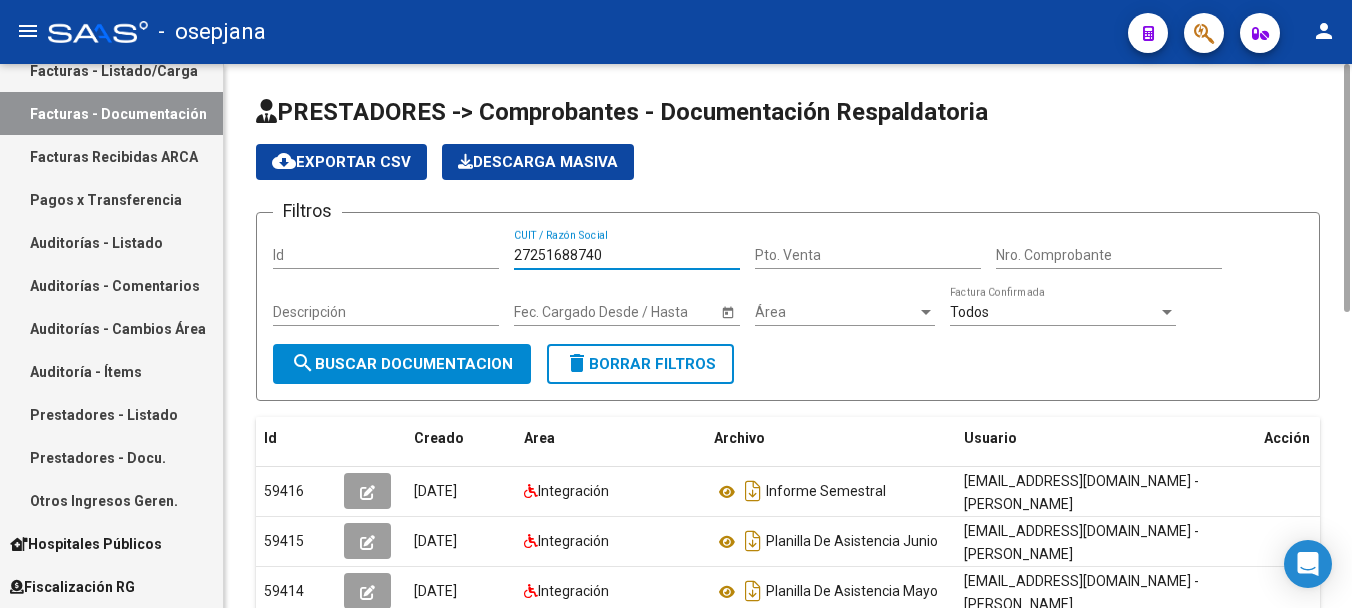 click on "search  Buscar Documentacion" 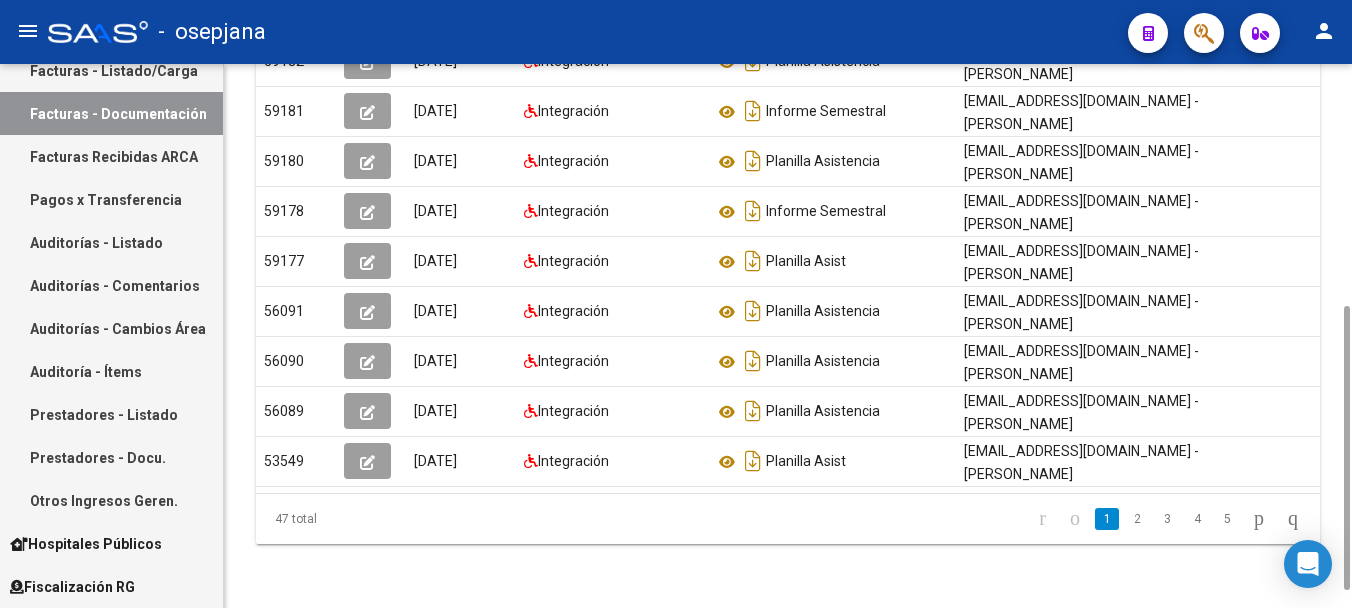 scroll, scrollTop: 496, scrollLeft: 0, axis: vertical 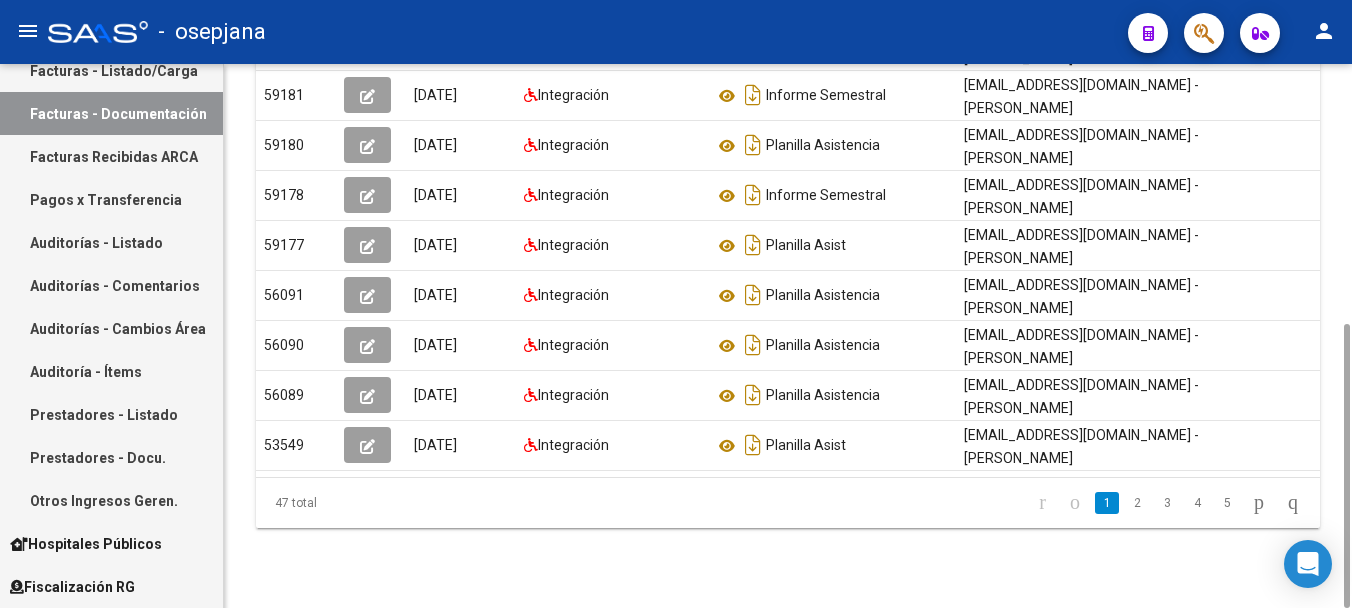 drag, startPoint x: 1348, startPoint y: 203, endPoint x: 1355, endPoint y: 441, distance: 238.10292 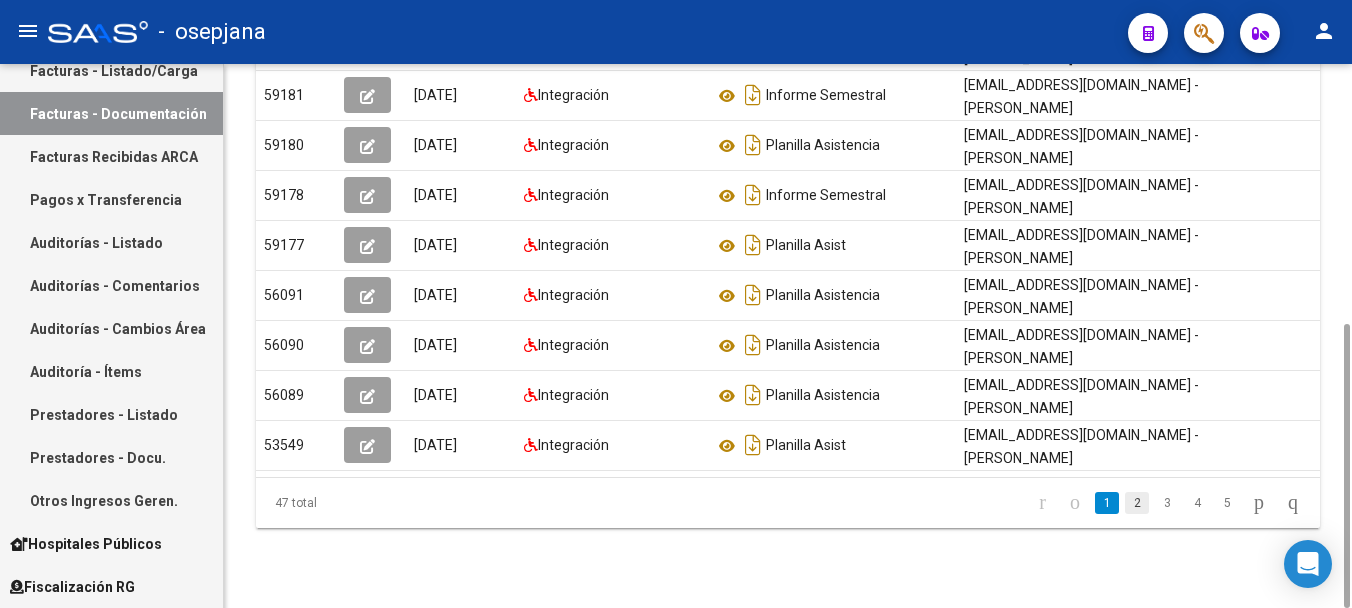 click on "2" 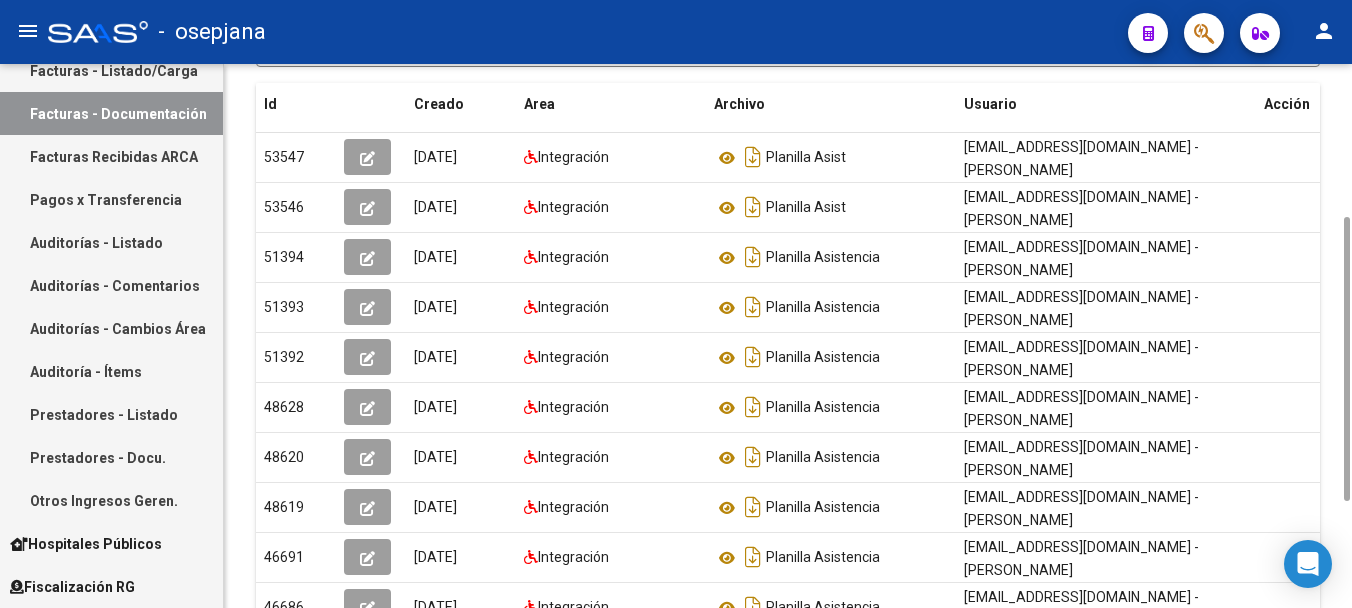 scroll, scrollTop: 496, scrollLeft: 0, axis: vertical 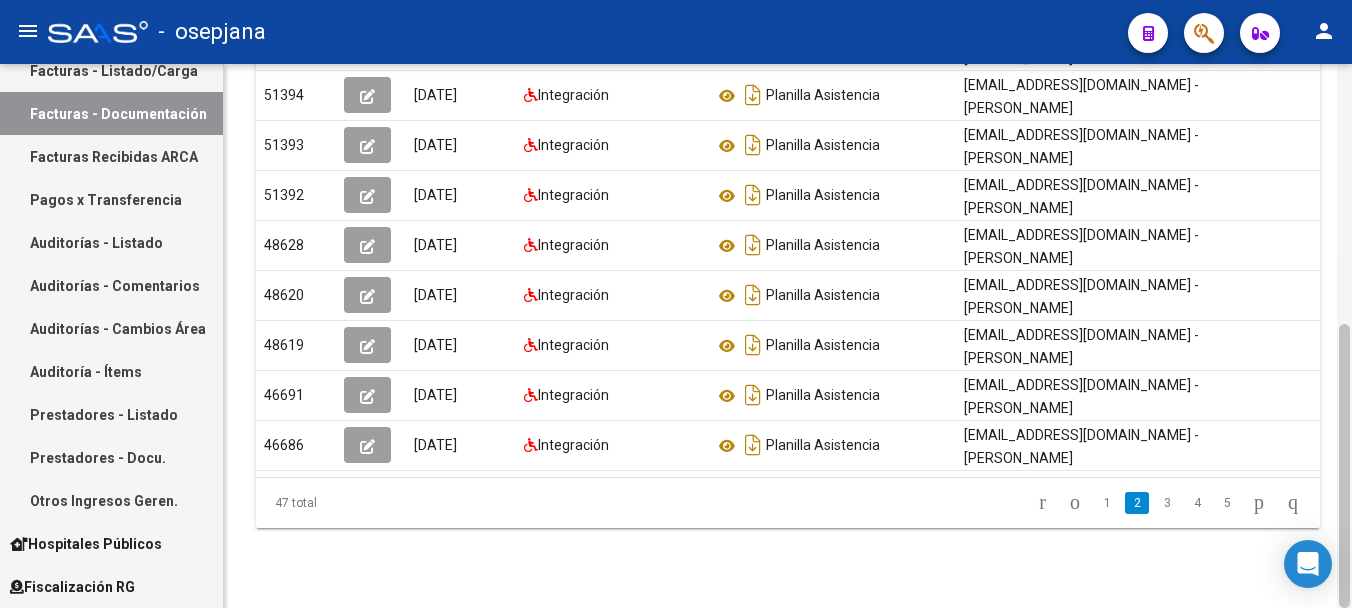 drag, startPoint x: 1348, startPoint y: 367, endPoint x: 1351, endPoint y: 431, distance: 64.070274 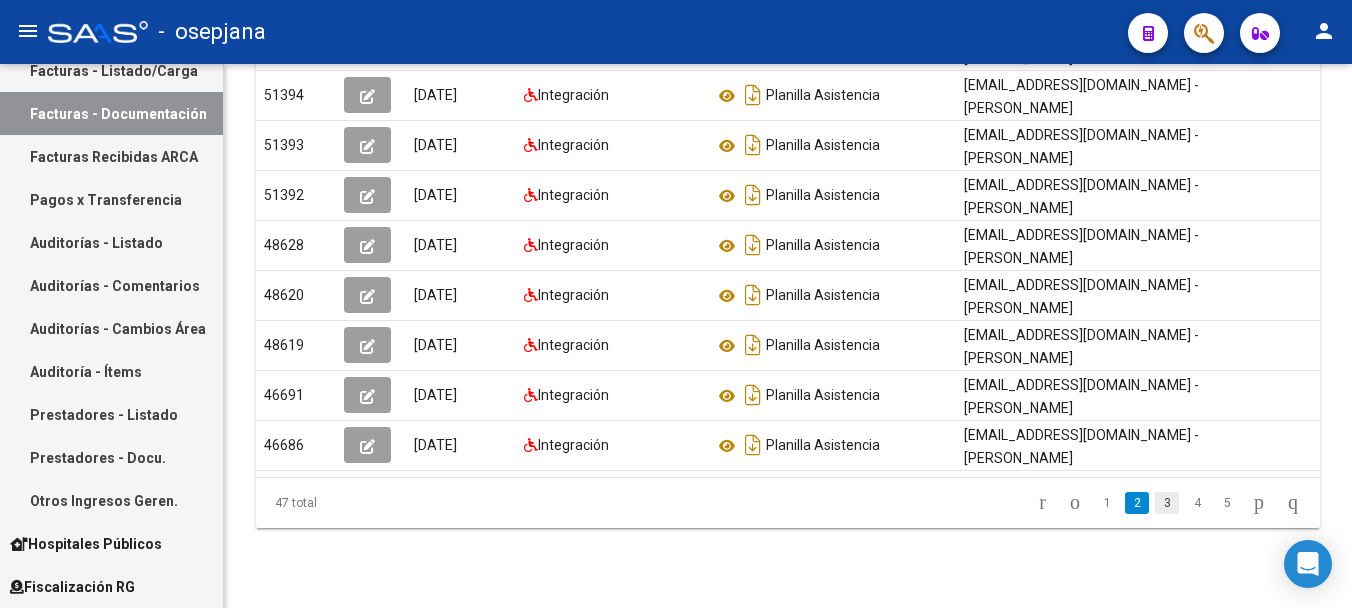 click on "3" 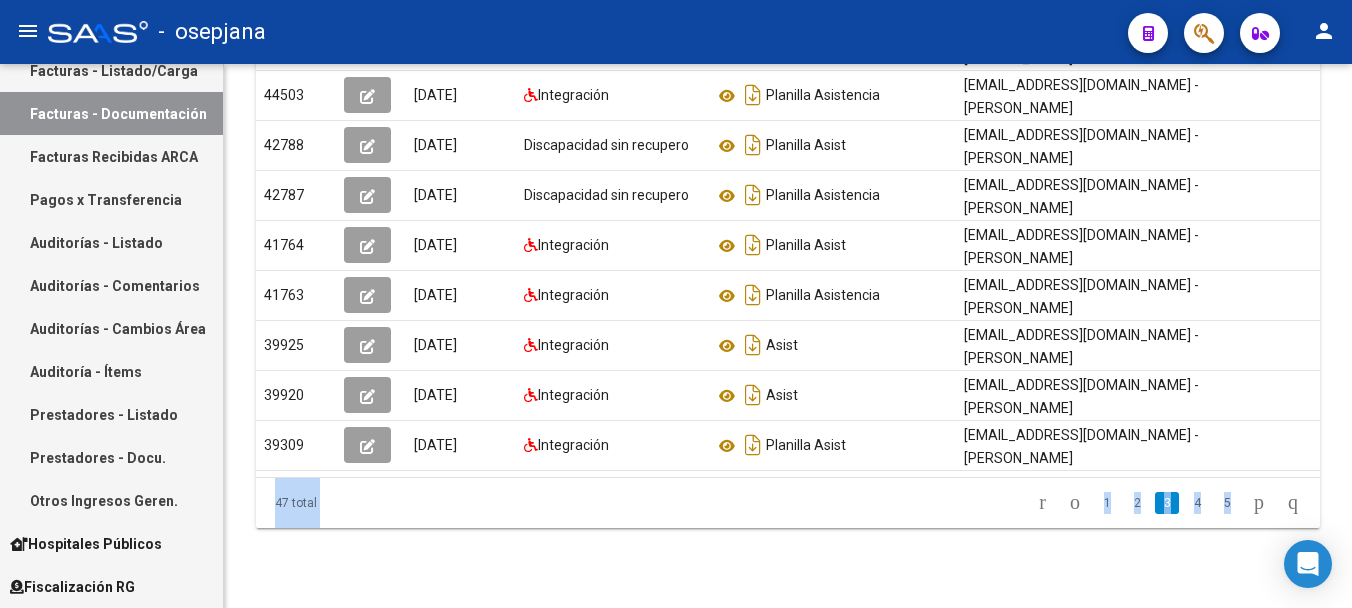 drag, startPoint x: 1351, startPoint y: 349, endPoint x: 1355, endPoint y: 285, distance: 64.12488 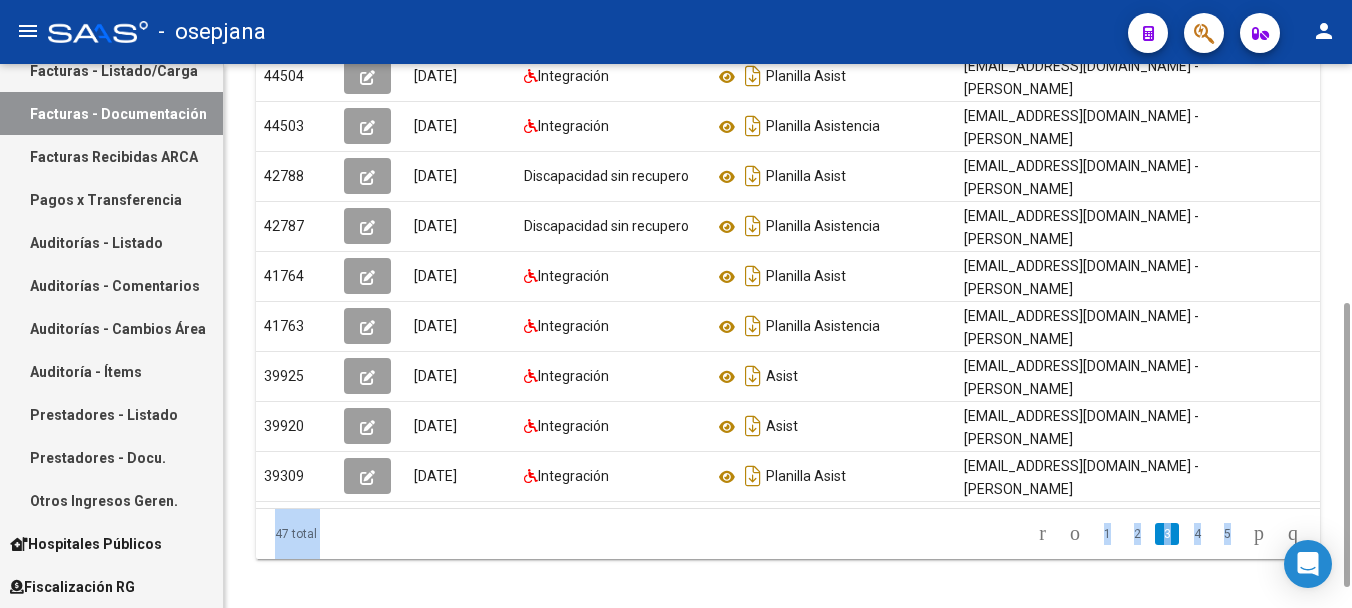 scroll, scrollTop: 496, scrollLeft: 0, axis: vertical 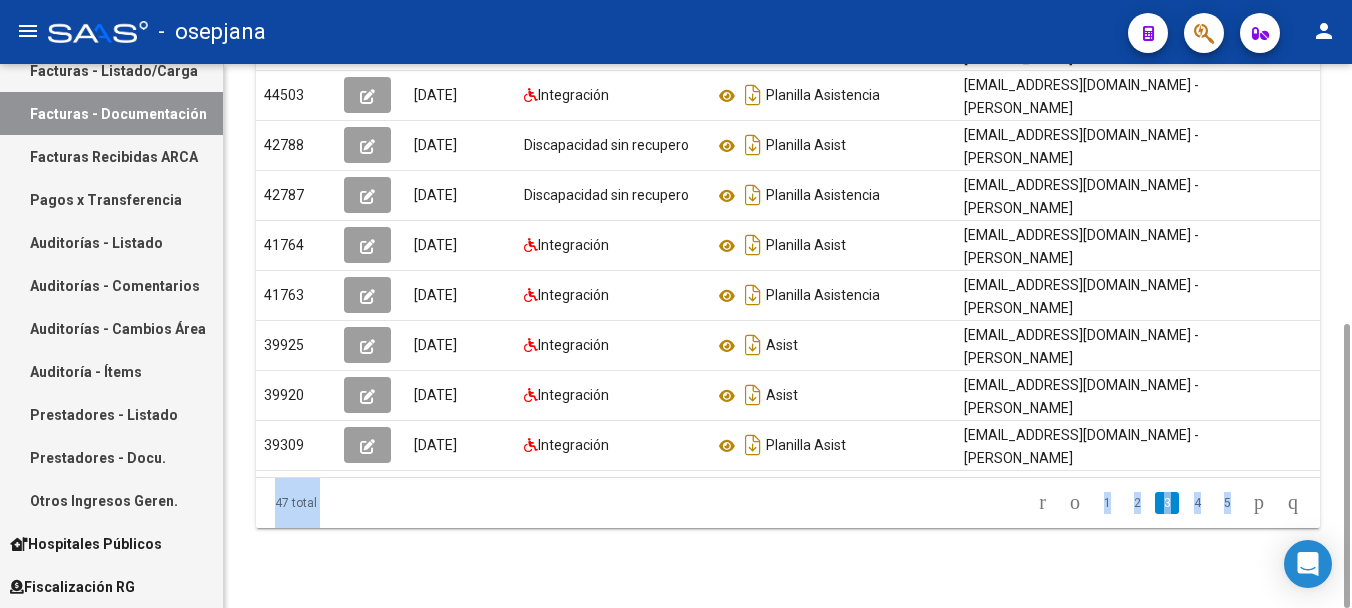 drag, startPoint x: 1342, startPoint y: 355, endPoint x: 1354, endPoint y: 362, distance: 13.892444 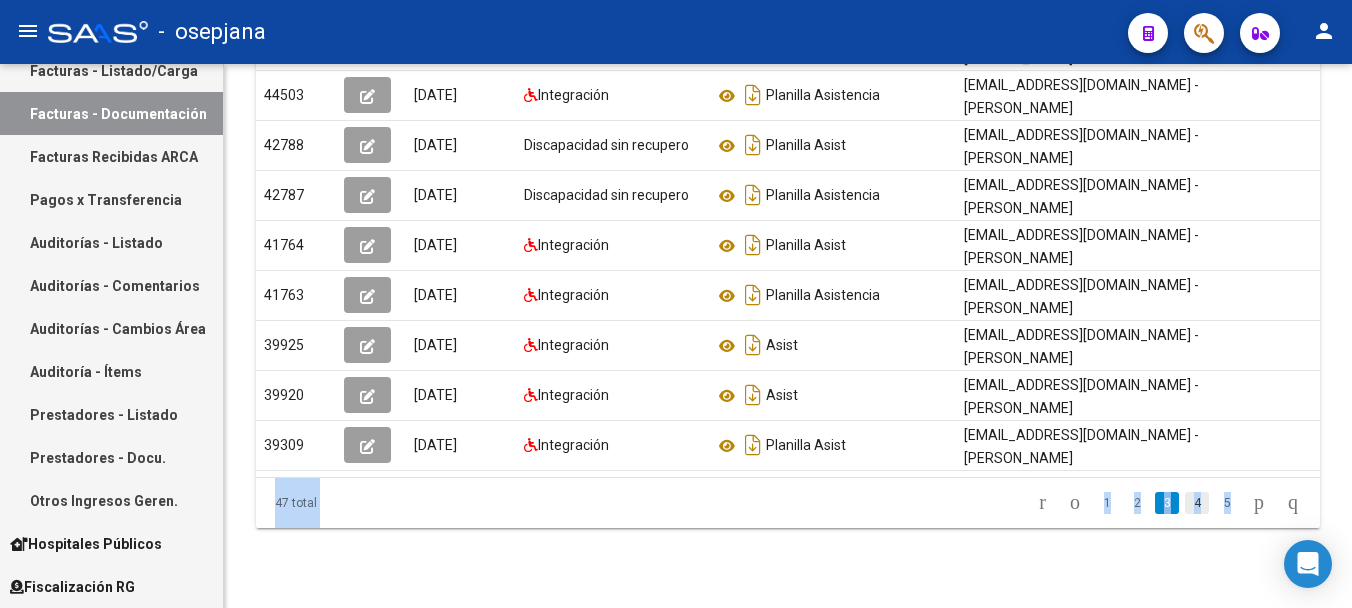 click on "4" 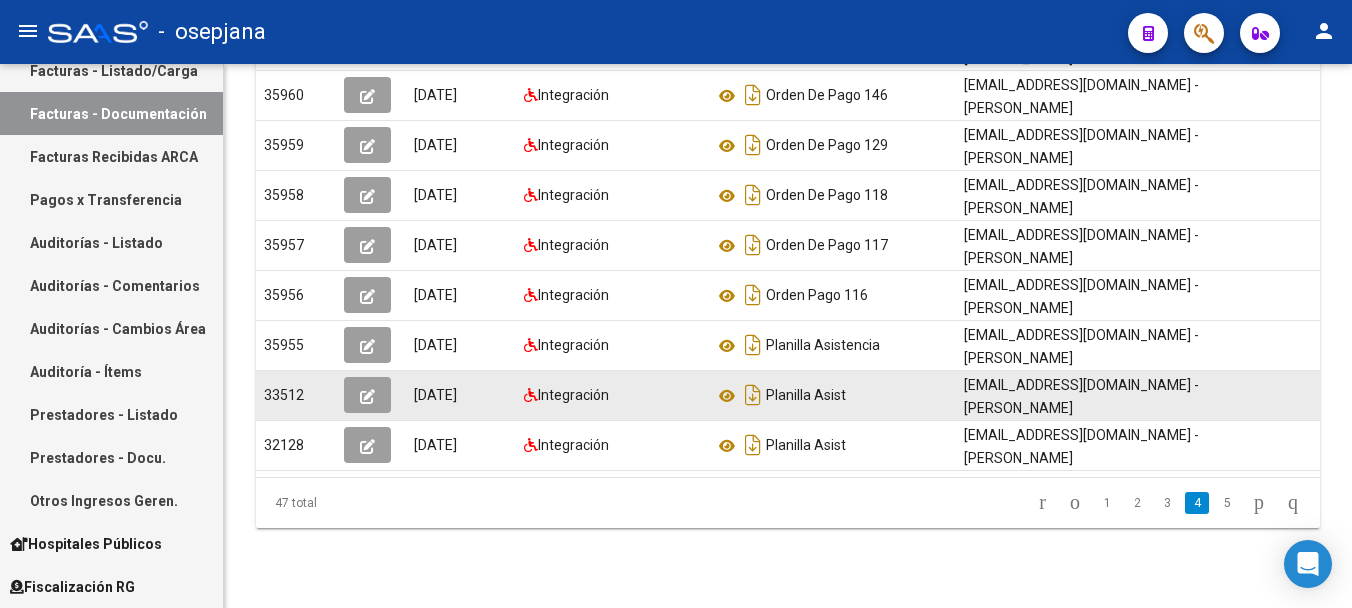 click 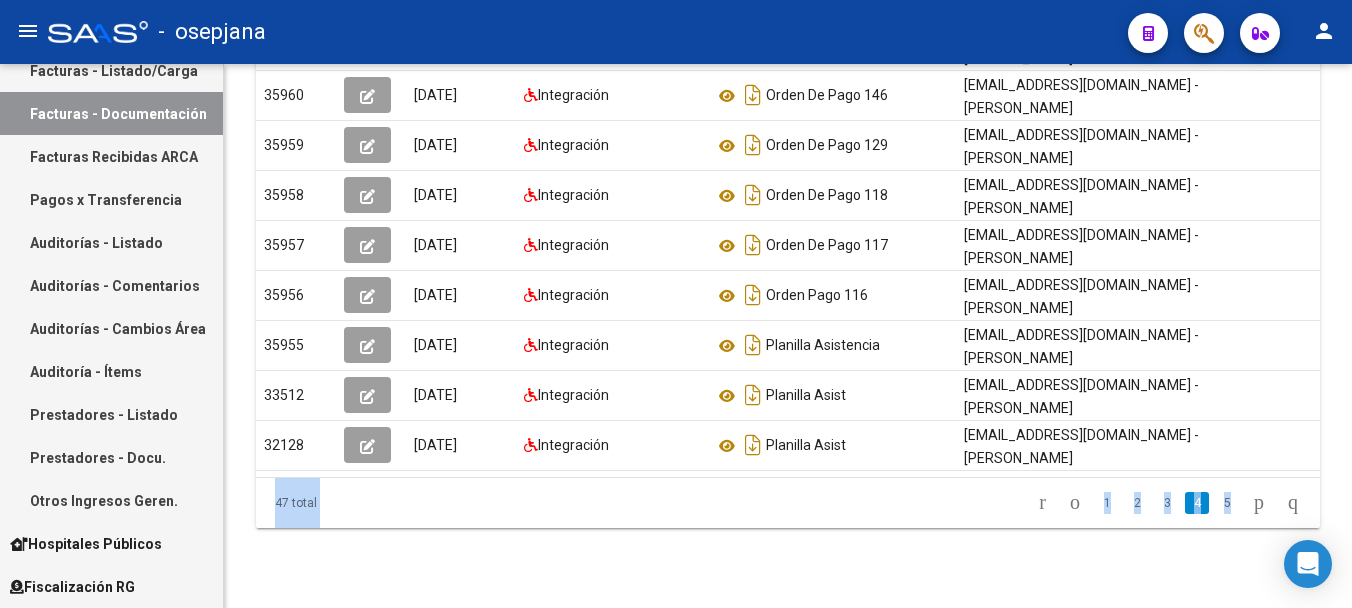 drag, startPoint x: 1351, startPoint y: 400, endPoint x: 1355, endPoint y: 292, distance: 108.07405 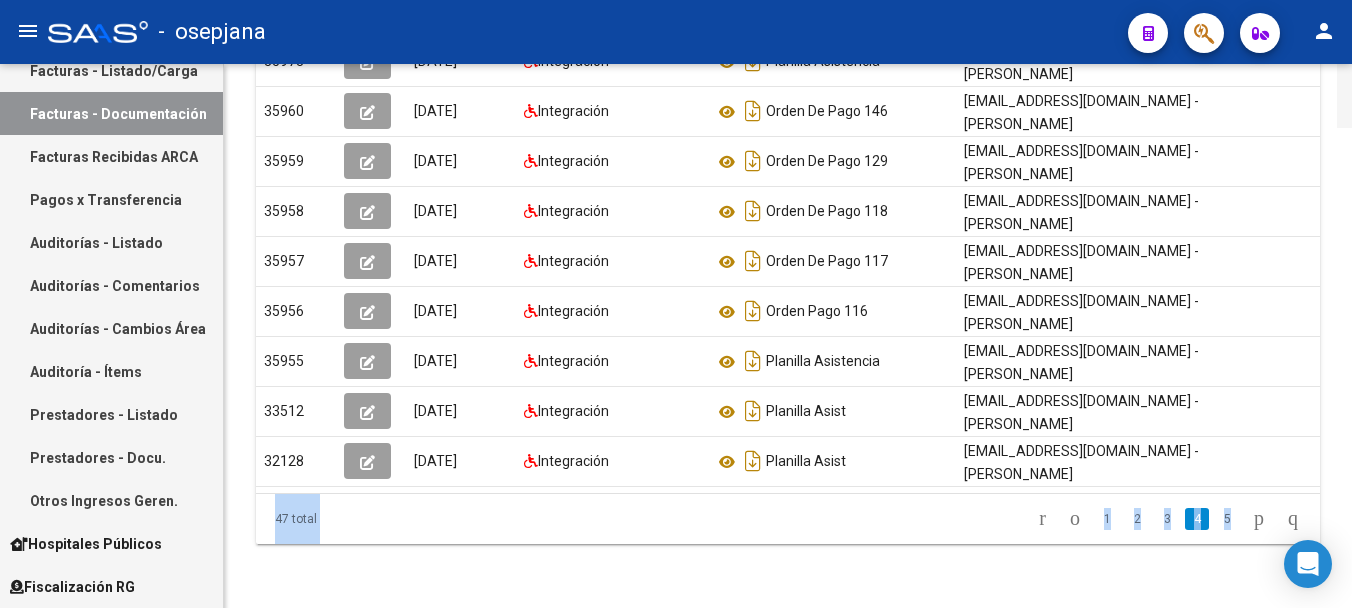 scroll, scrollTop: 0, scrollLeft: 0, axis: both 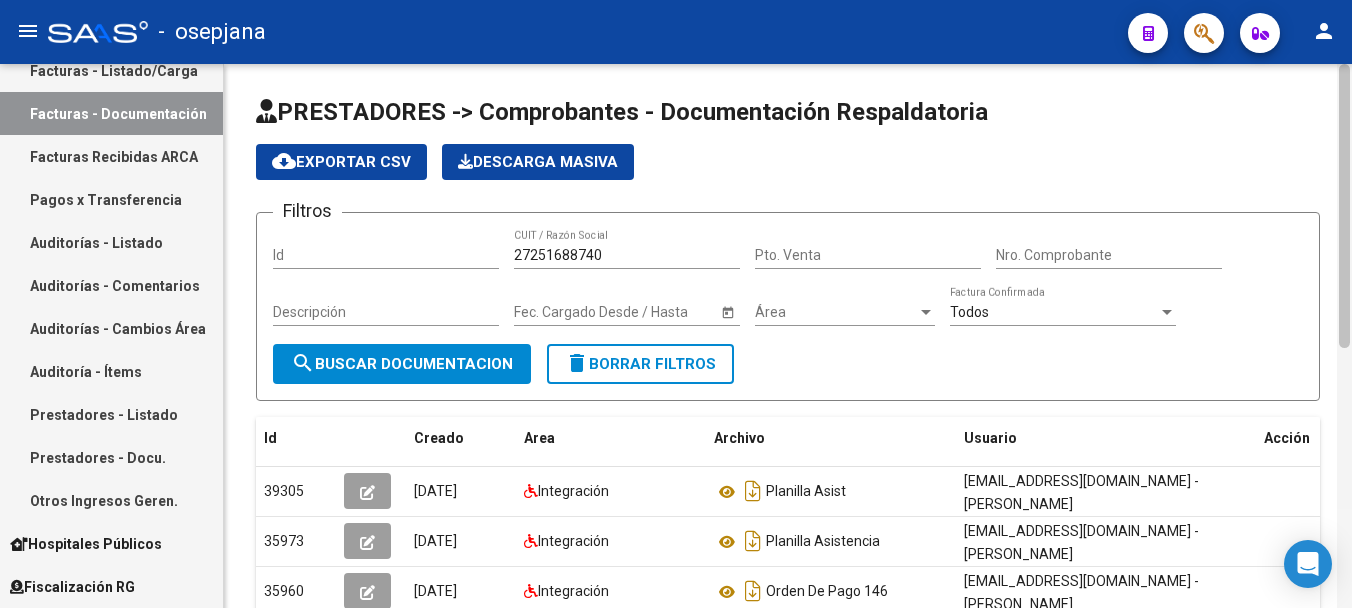 drag, startPoint x: 1355, startPoint y: 292, endPoint x: 1343, endPoint y: 94, distance: 198.3633 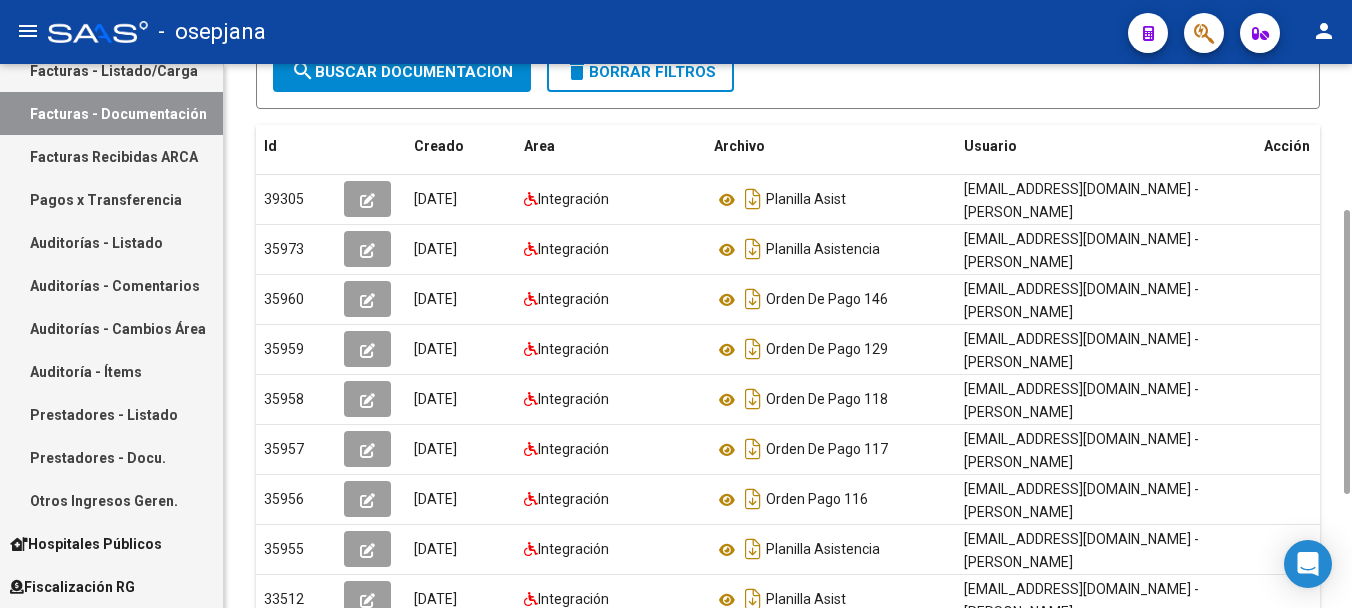 drag, startPoint x: 1343, startPoint y: 94, endPoint x: 1354, endPoint y: 248, distance: 154.39236 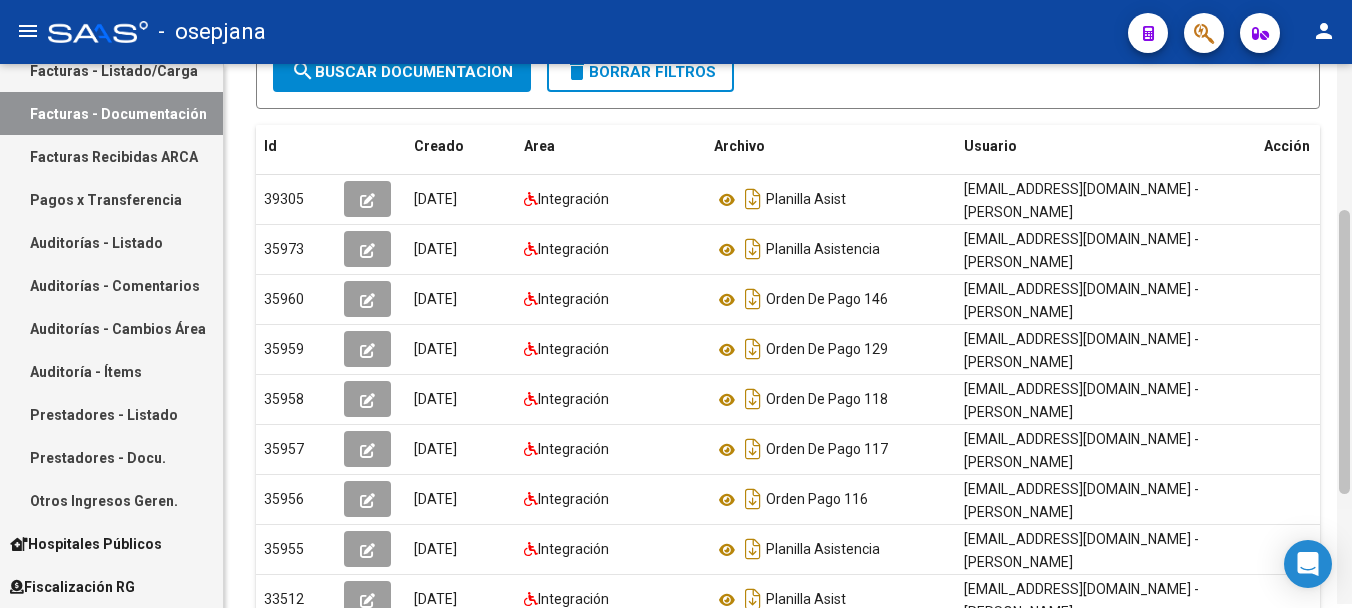 scroll, scrollTop: 294, scrollLeft: 0, axis: vertical 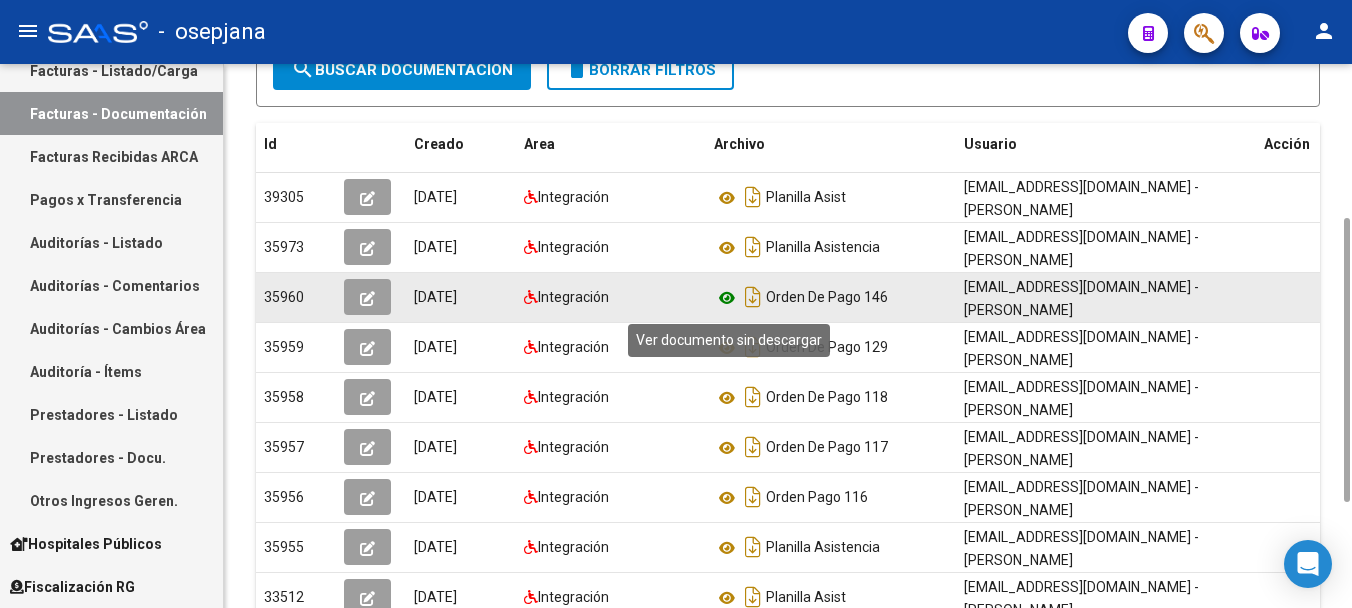 click 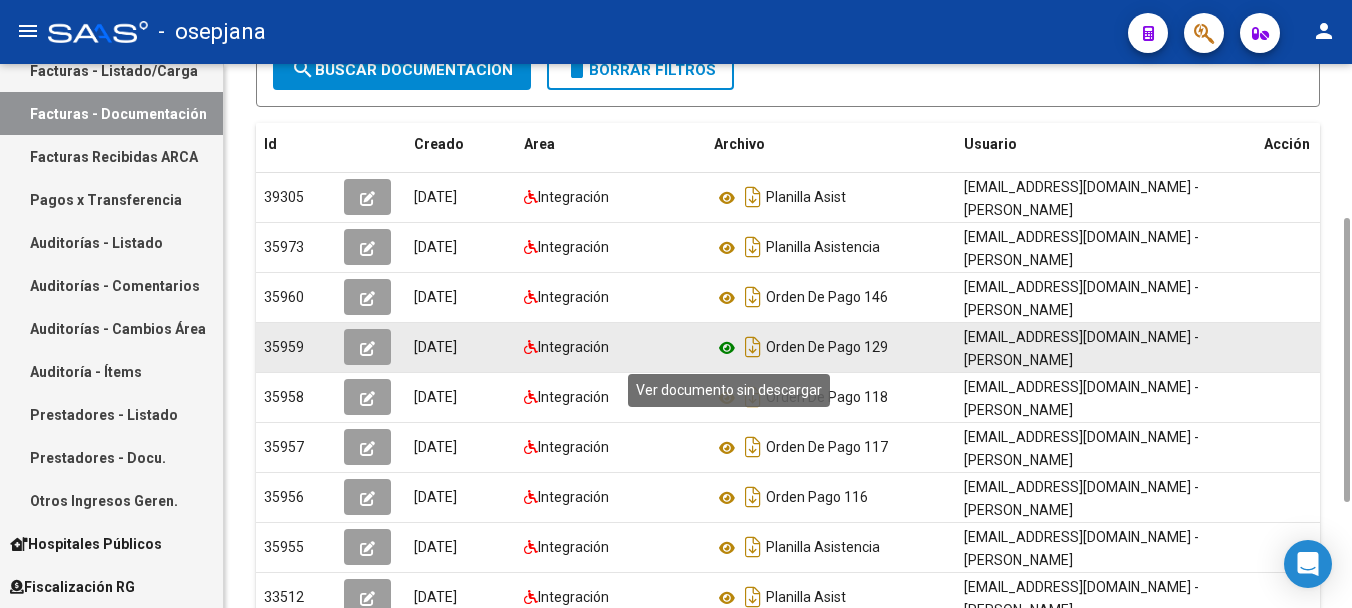 click 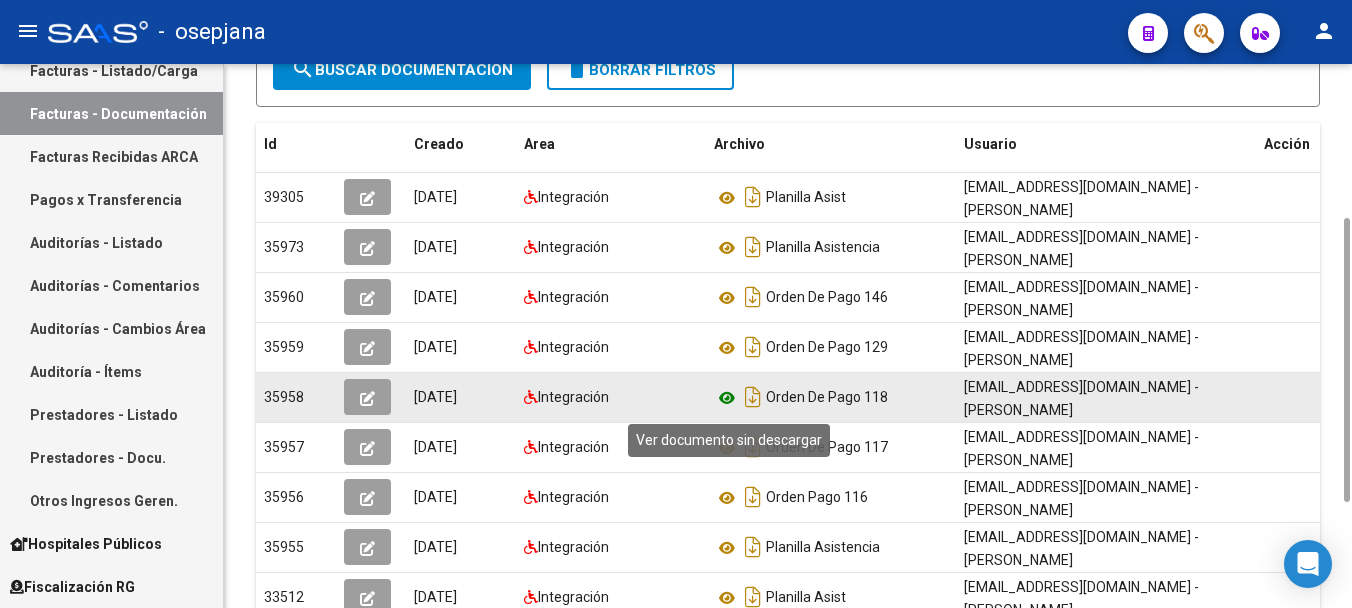 click 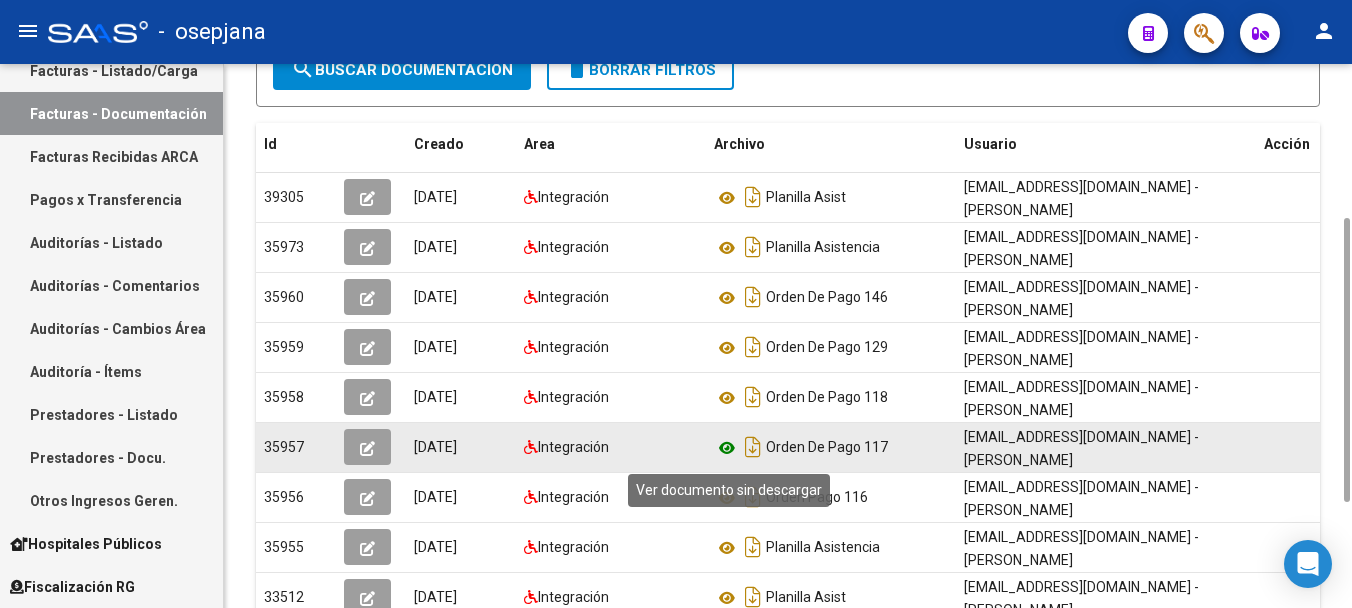 click 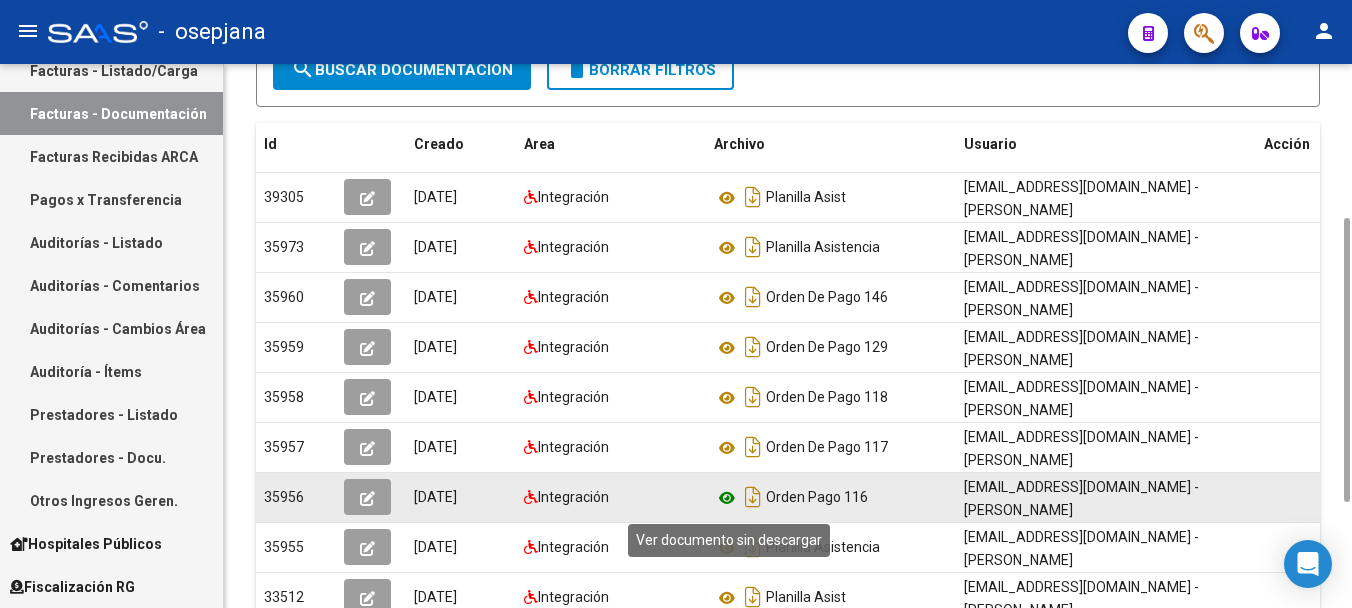 click 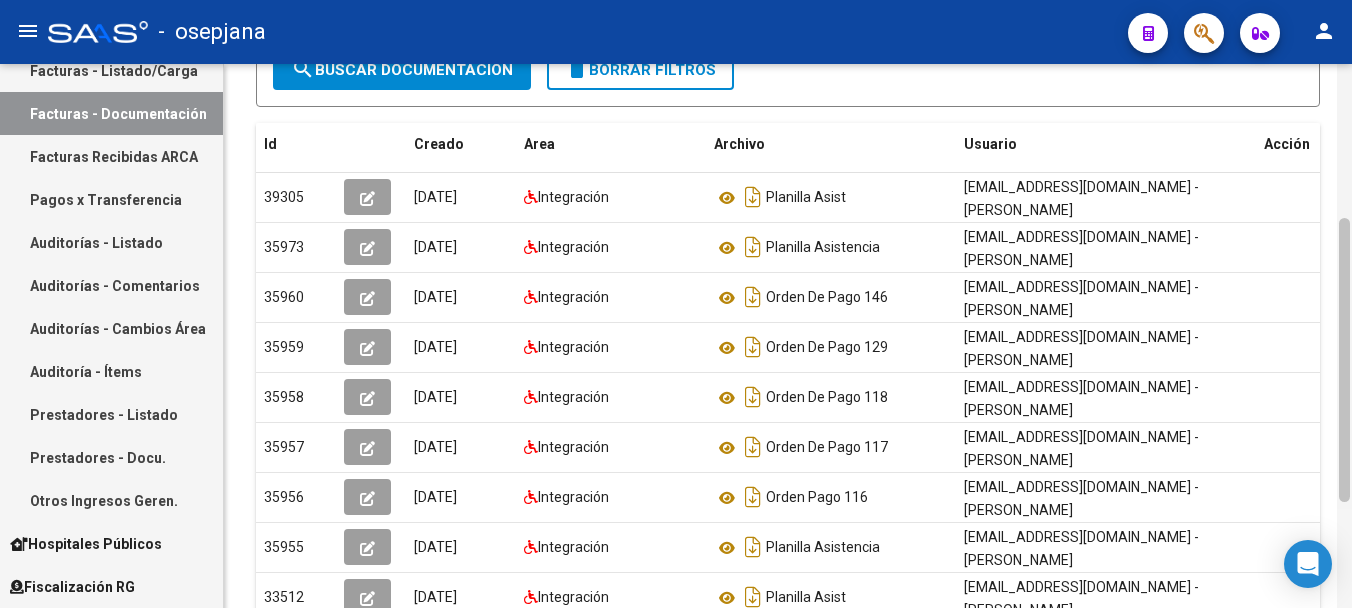 scroll, scrollTop: 496, scrollLeft: 0, axis: vertical 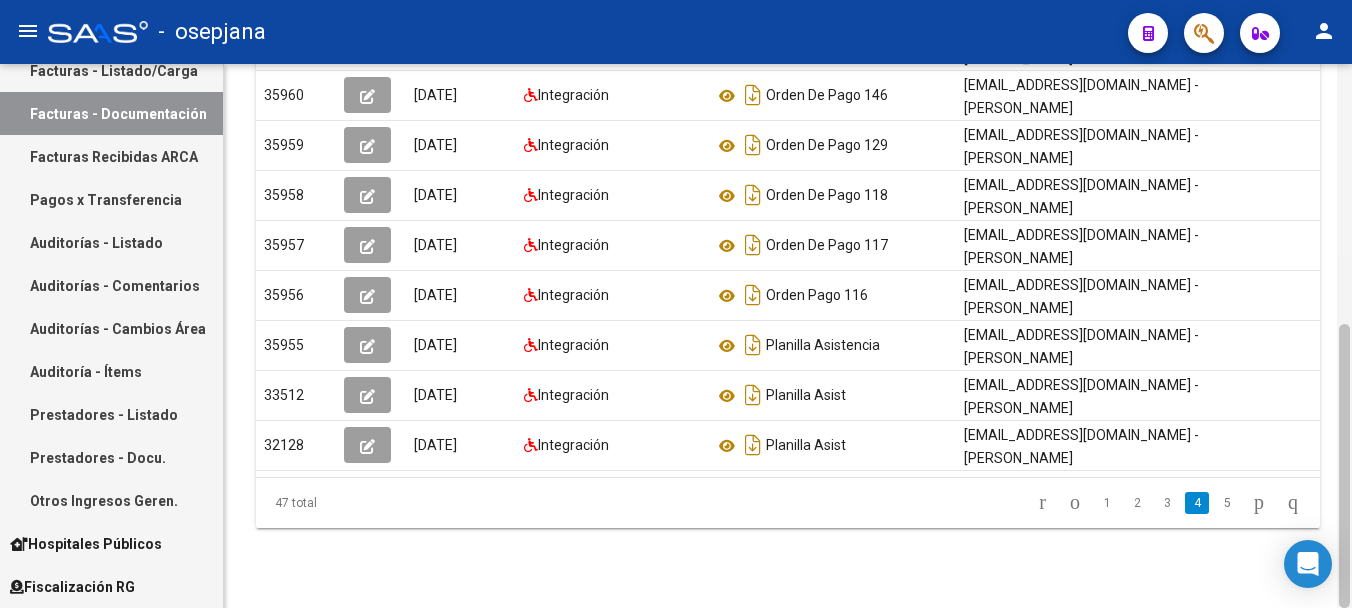 click 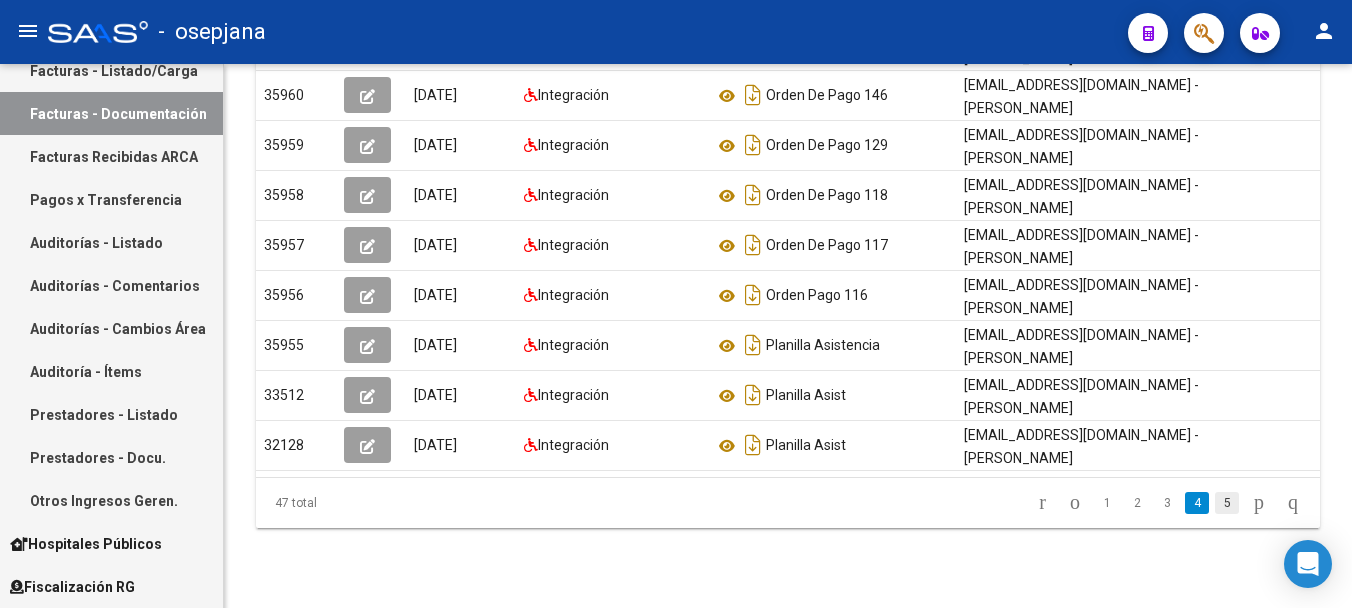 click on "5" 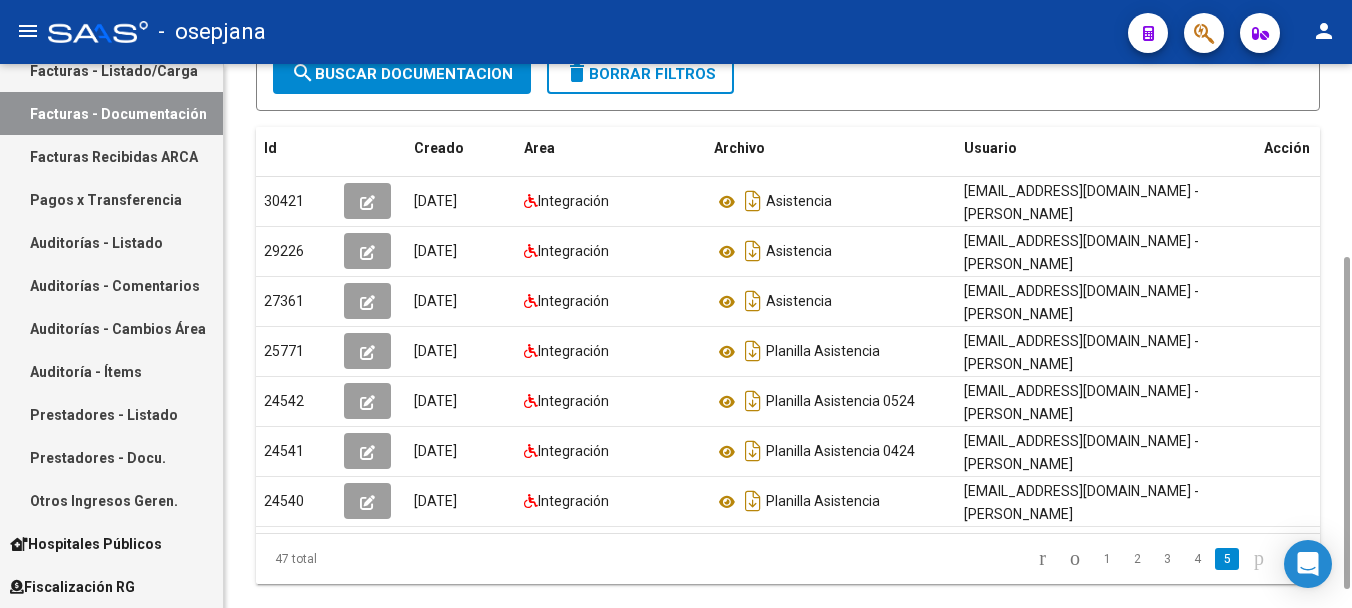 scroll, scrollTop: 303, scrollLeft: 0, axis: vertical 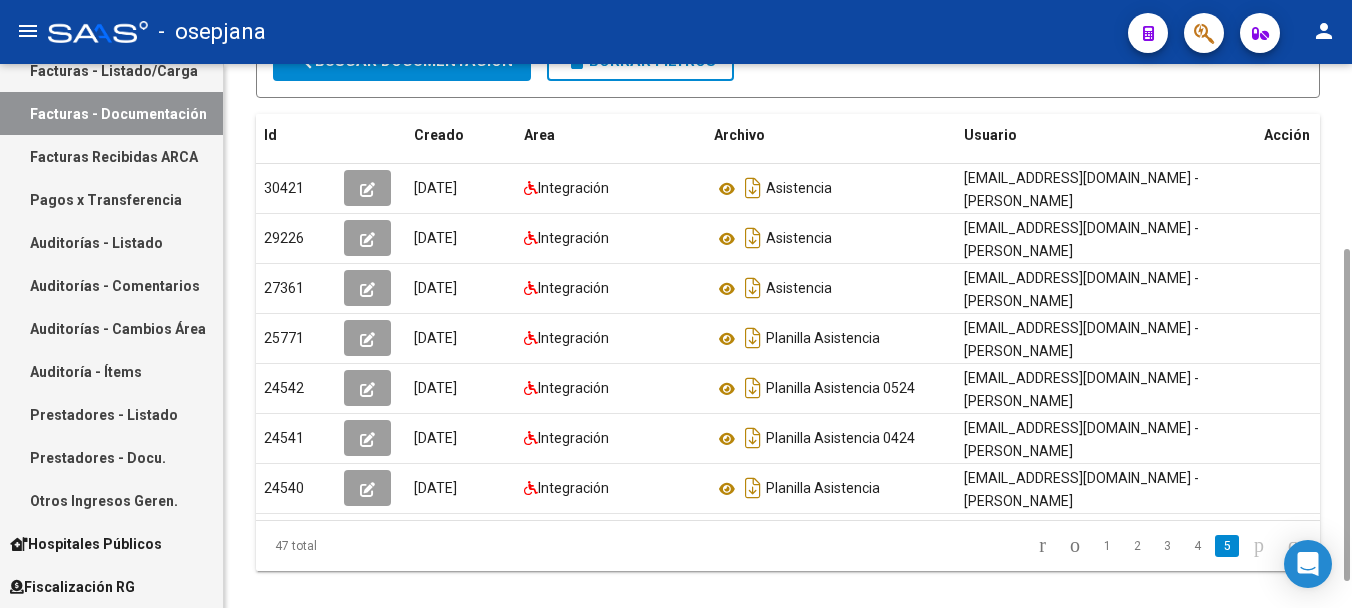 drag, startPoint x: 1342, startPoint y: 383, endPoint x: 1355, endPoint y: 282, distance: 101.8332 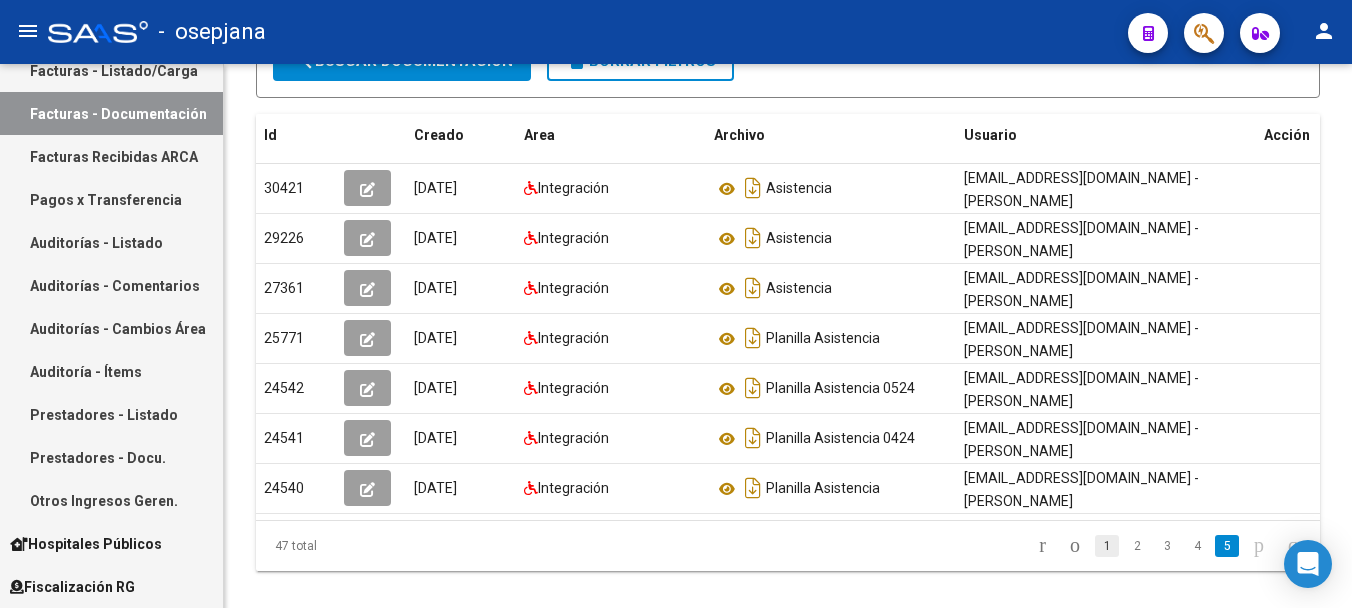 click on "1" 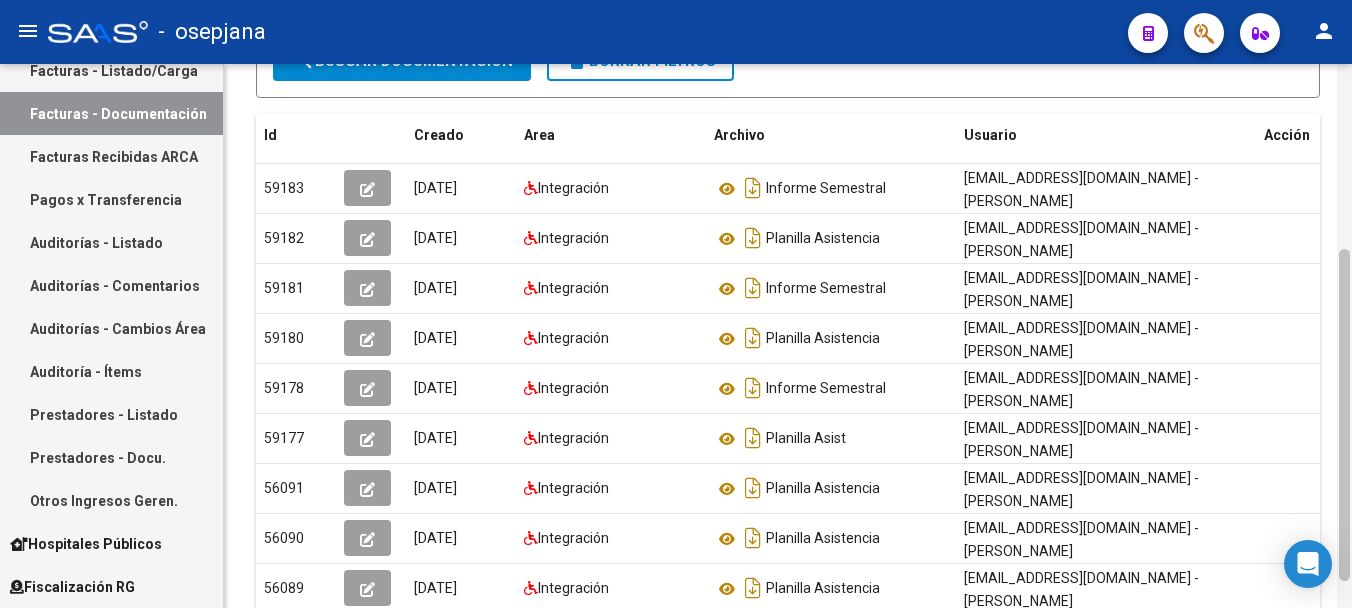scroll, scrollTop: 0, scrollLeft: 0, axis: both 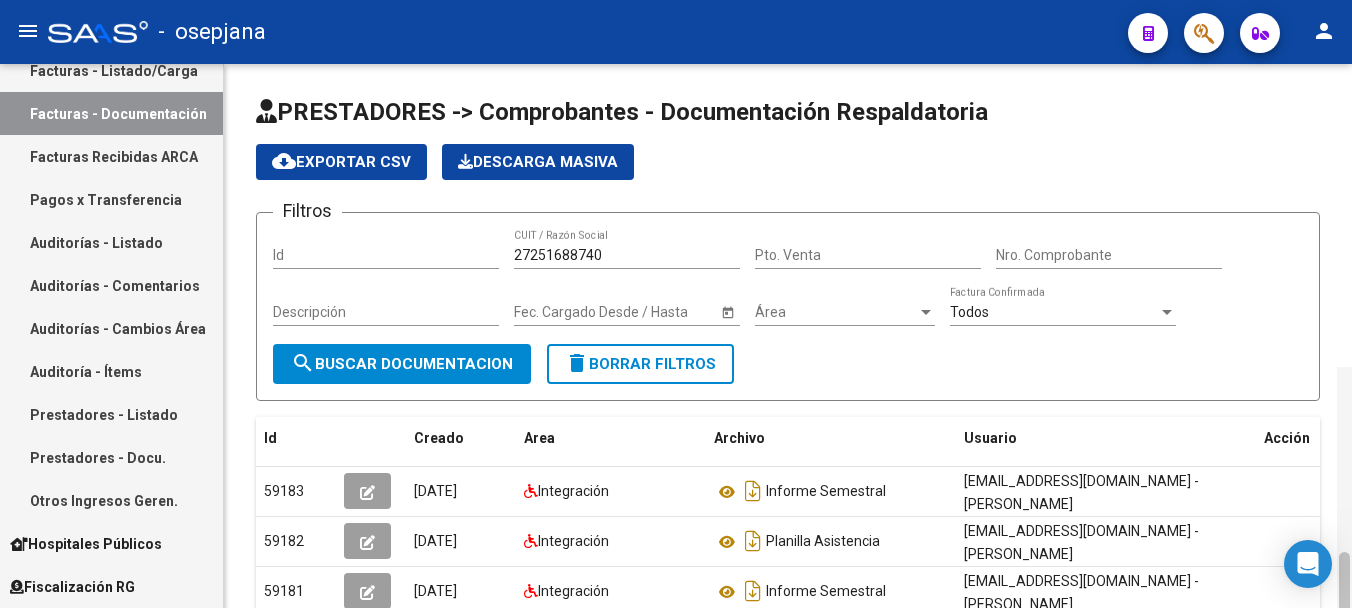 click 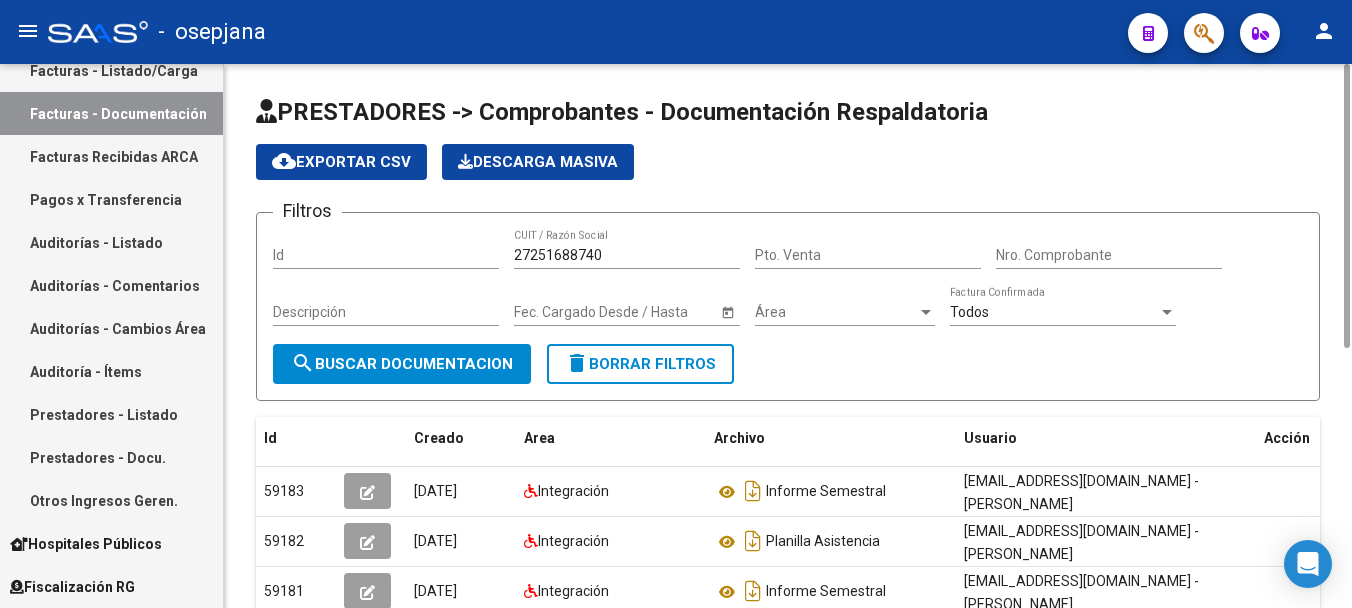 drag, startPoint x: 623, startPoint y: 245, endPoint x: 606, endPoint y: 255, distance: 19.723083 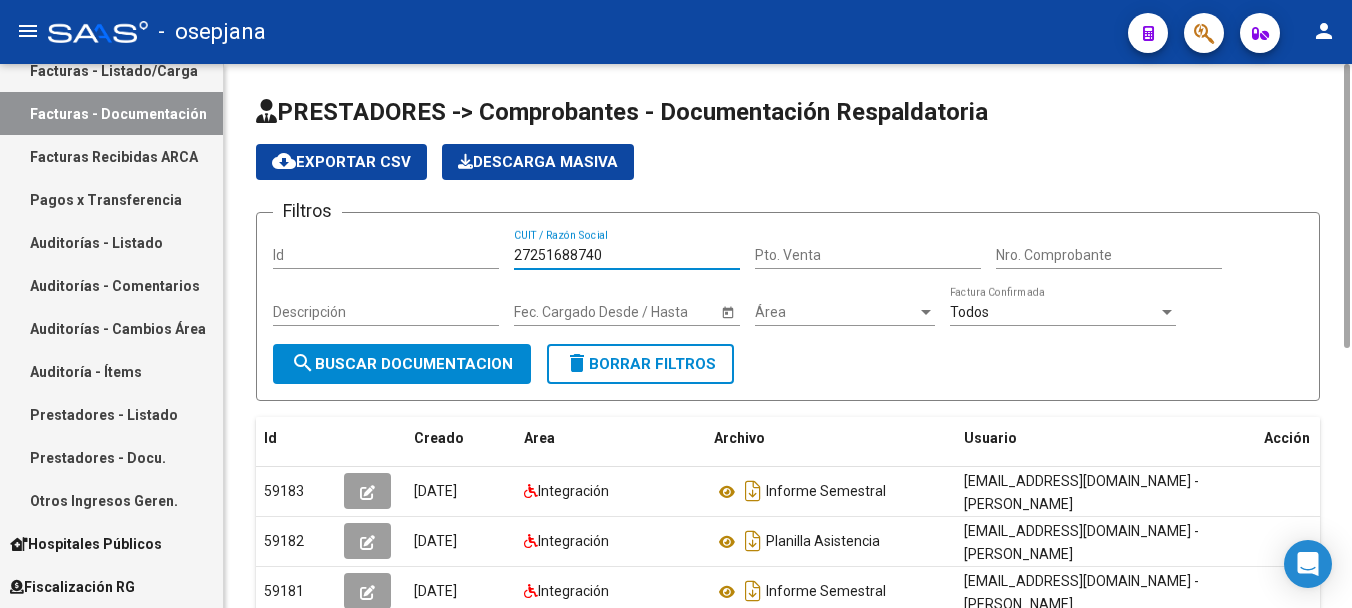drag, startPoint x: 606, startPoint y: 255, endPoint x: 475, endPoint y: 245, distance: 131.38112 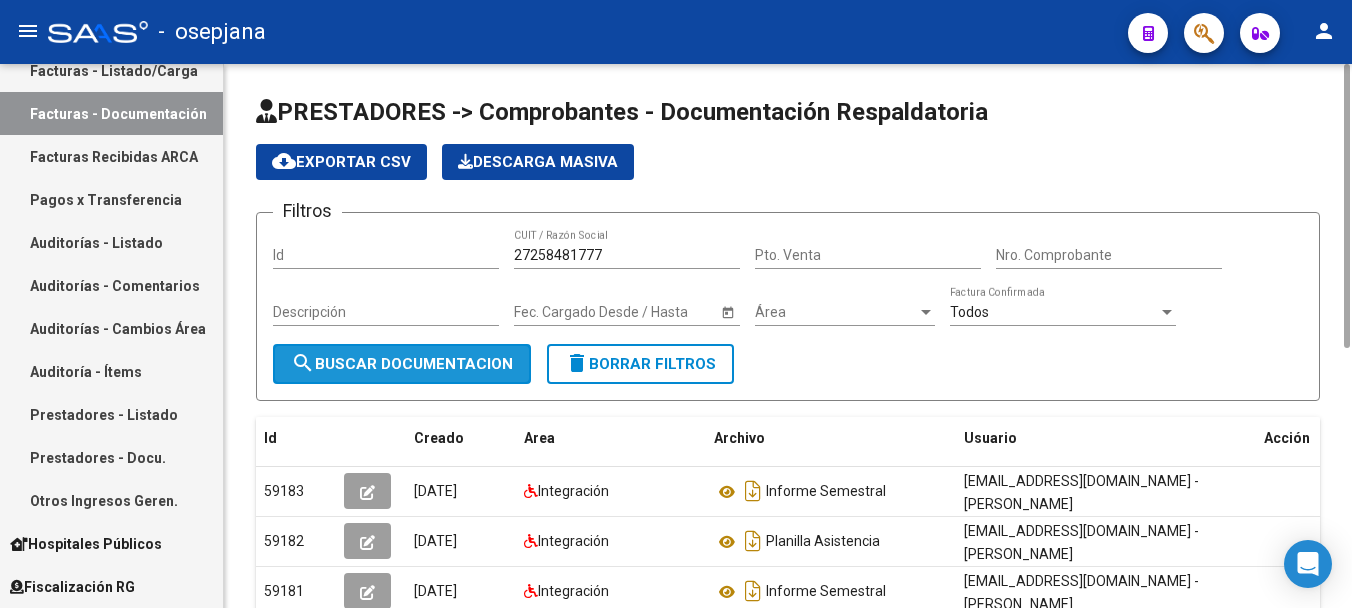 click on "search  Buscar Documentacion" 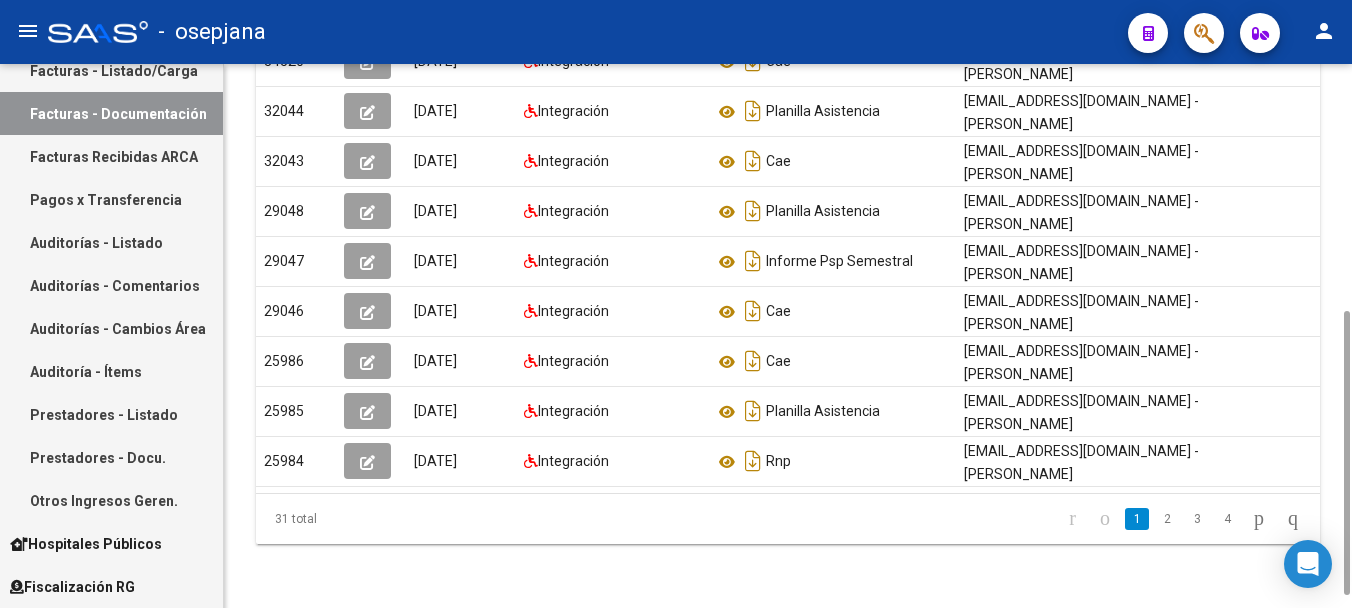 scroll, scrollTop: 496, scrollLeft: 0, axis: vertical 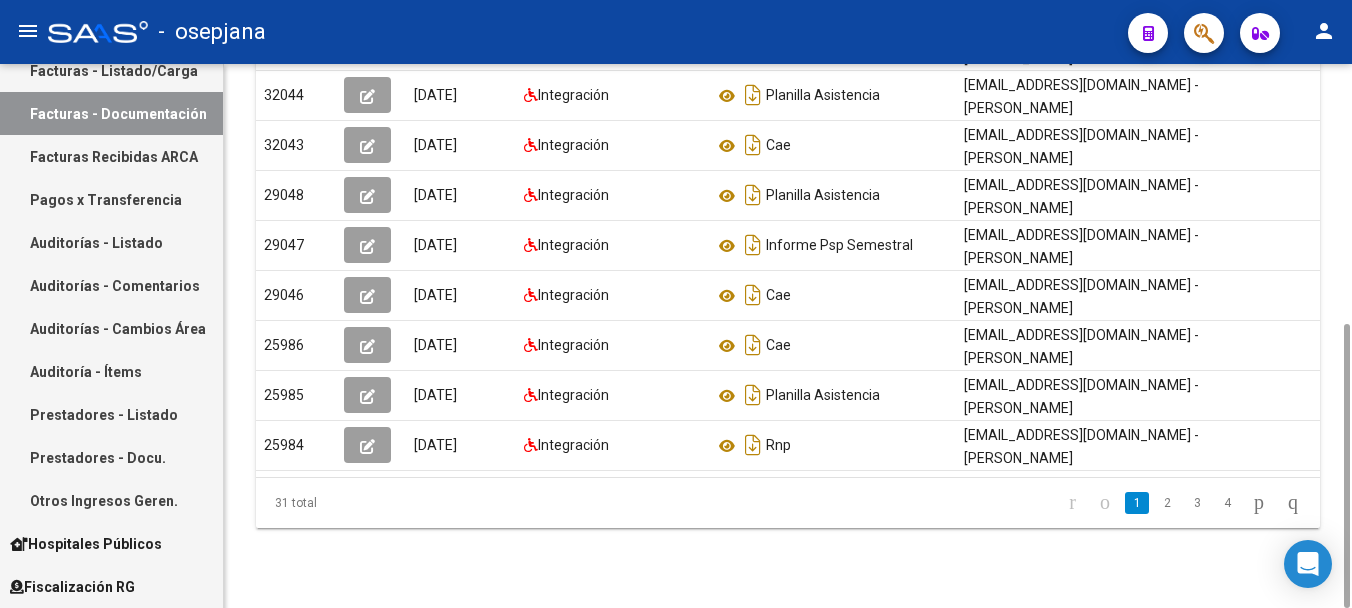 drag, startPoint x: 1346, startPoint y: 231, endPoint x: 1355, endPoint y: 493, distance: 262.15454 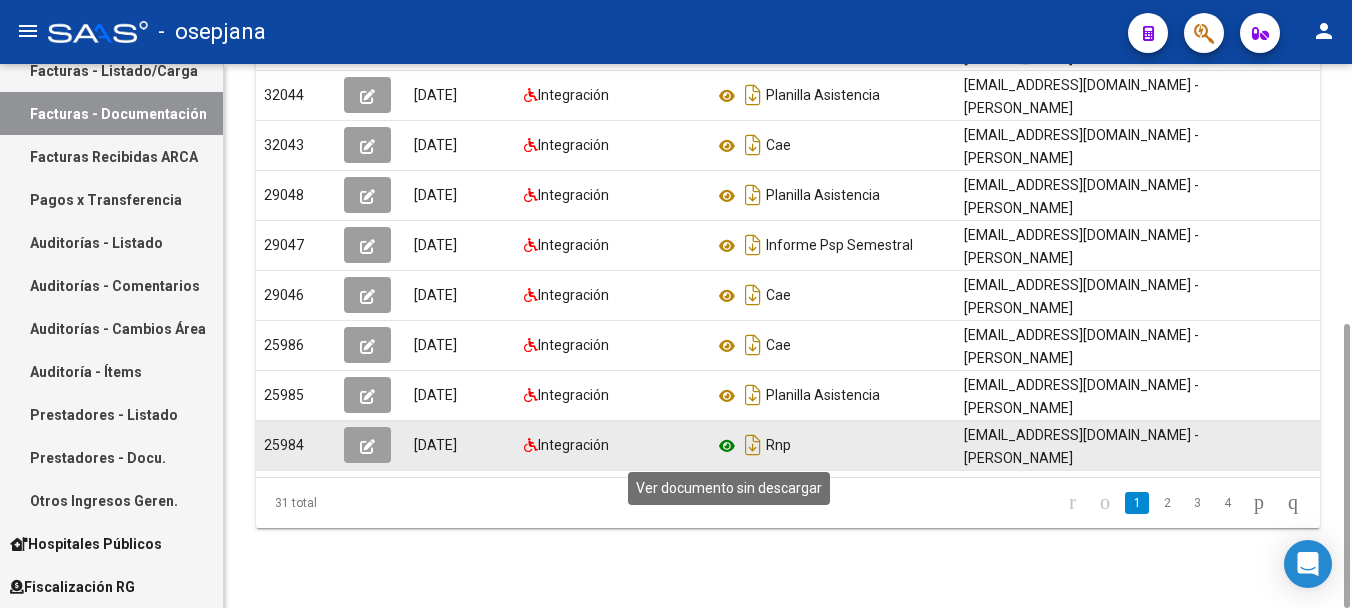 click 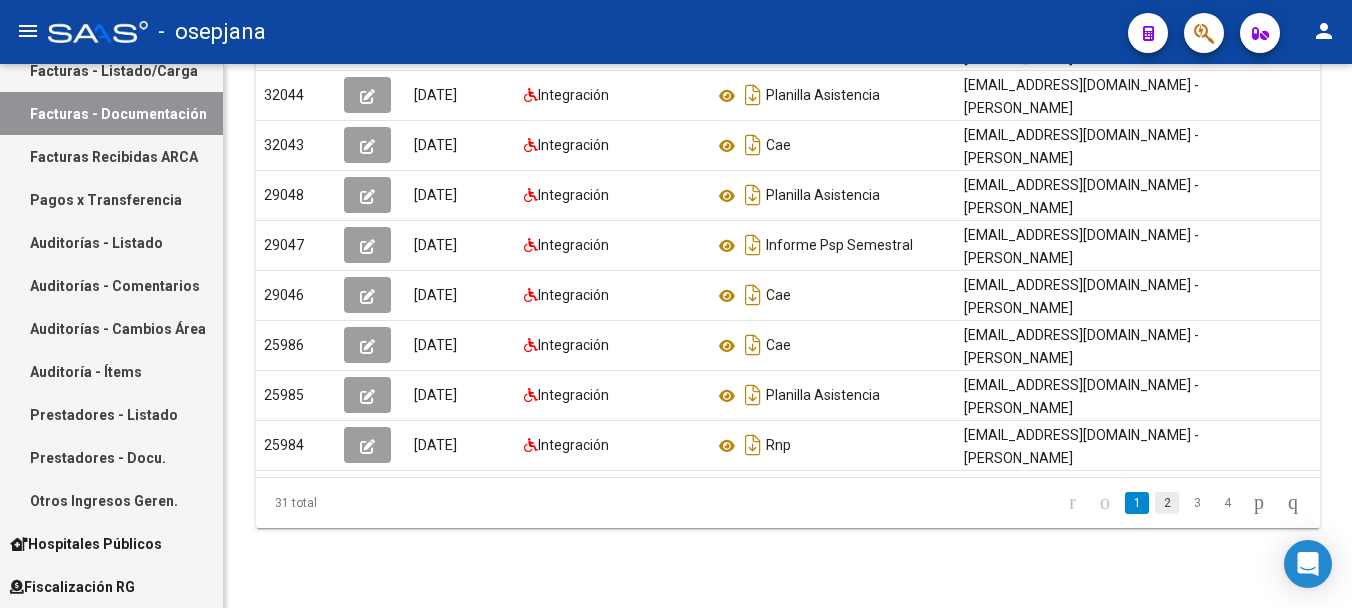 click on "2" 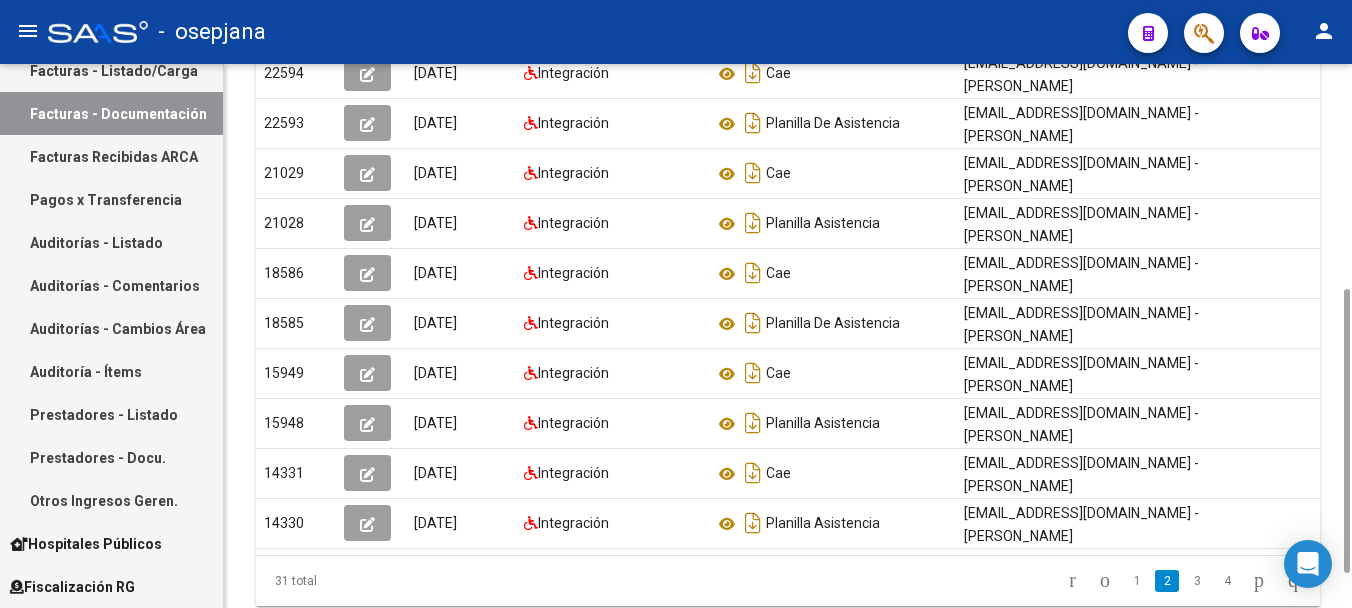 drag, startPoint x: 1348, startPoint y: 522, endPoint x: 1355, endPoint y: 483, distance: 39.623226 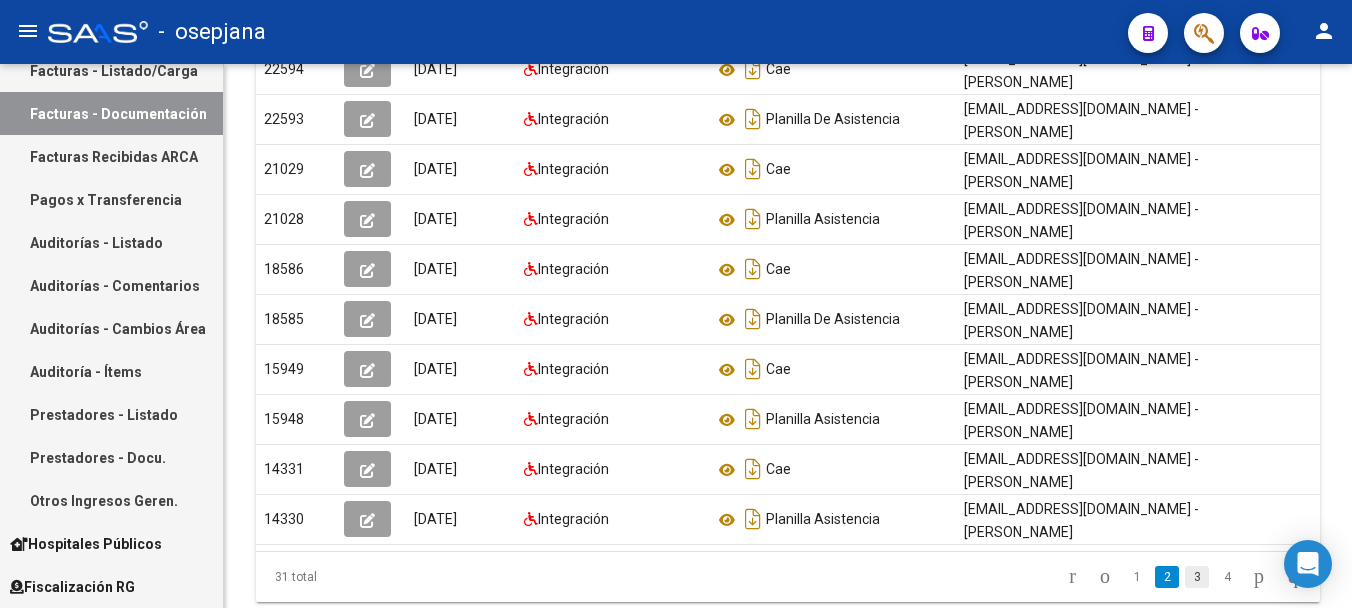 click on "3" 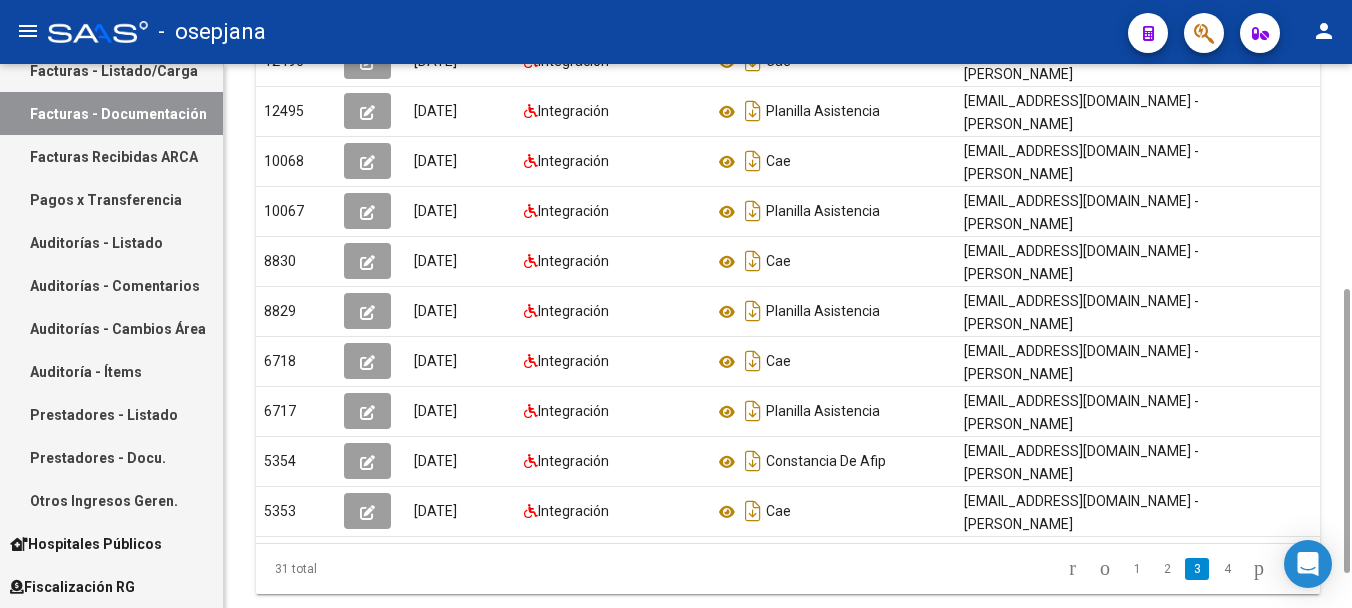 scroll, scrollTop: 496, scrollLeft: 0, axis: vertical 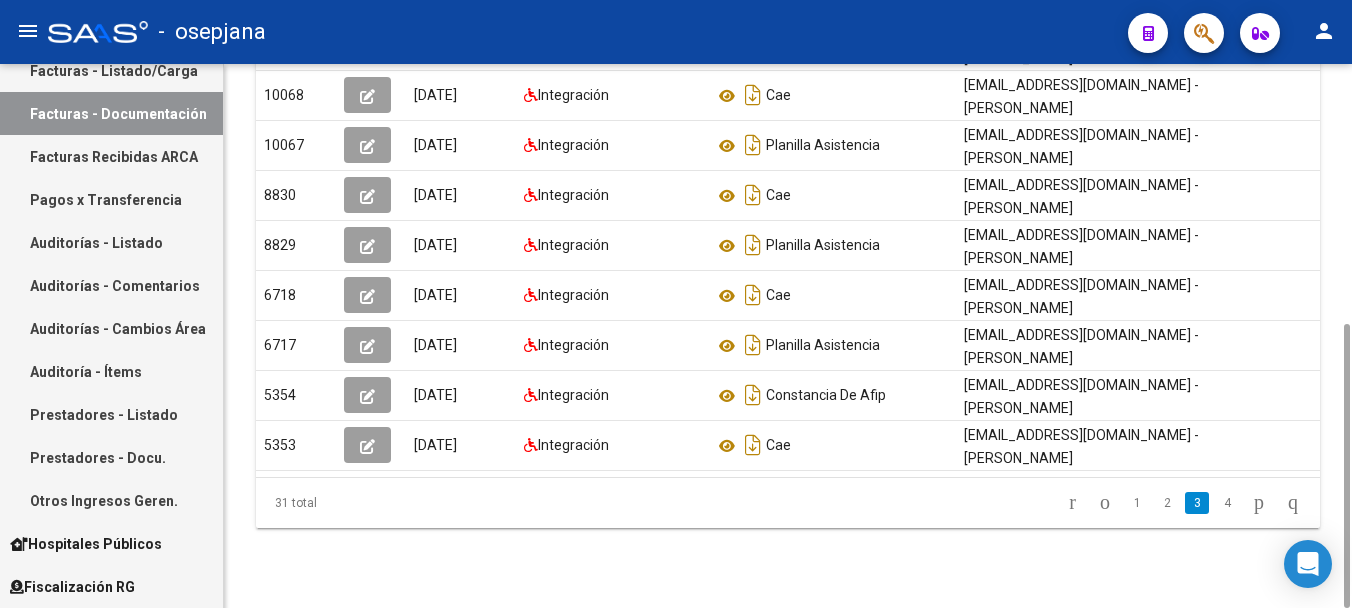 drag, startPoint x: 1345, startPoint y: 337, endPoint x: 1355, endPoint y: 391, distance: 54.91812 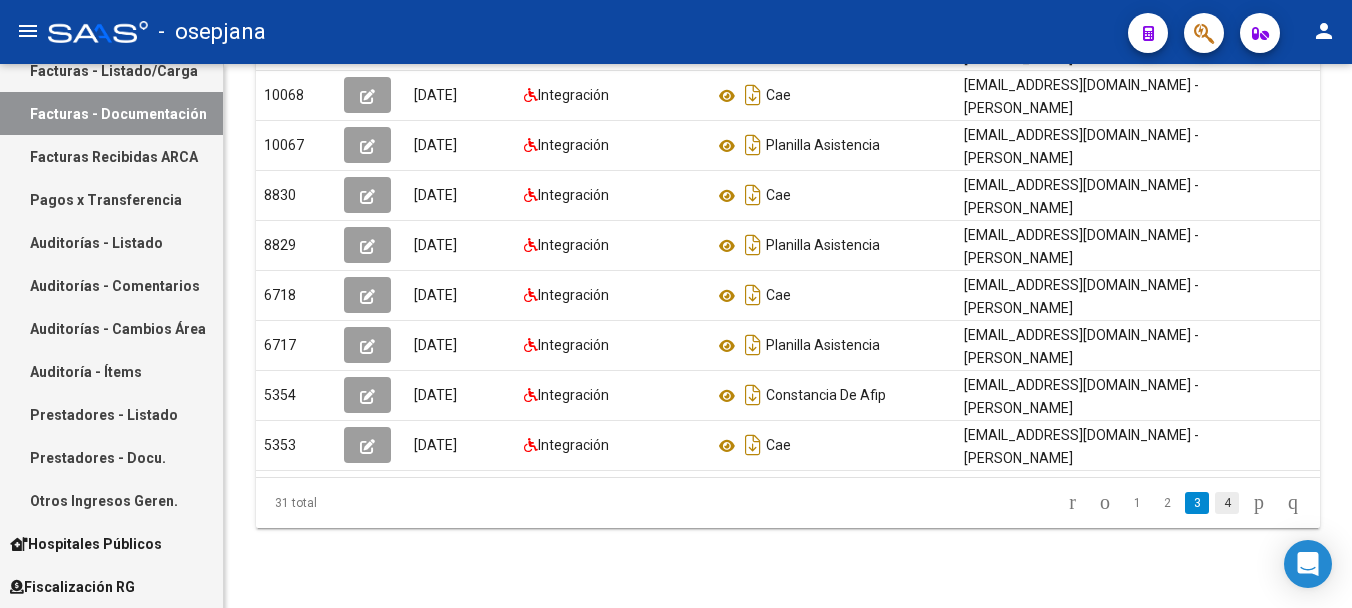 click on "4" 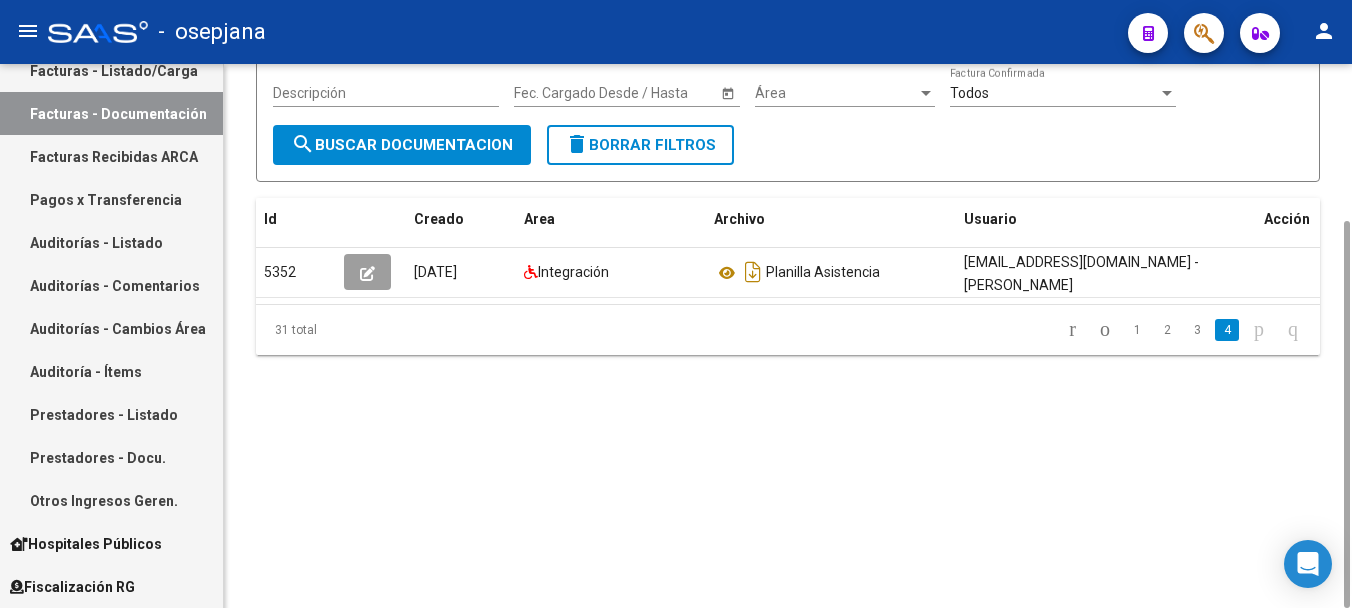 scroll, scrollTop: 214, scrollLeft: 0, axis: vertical 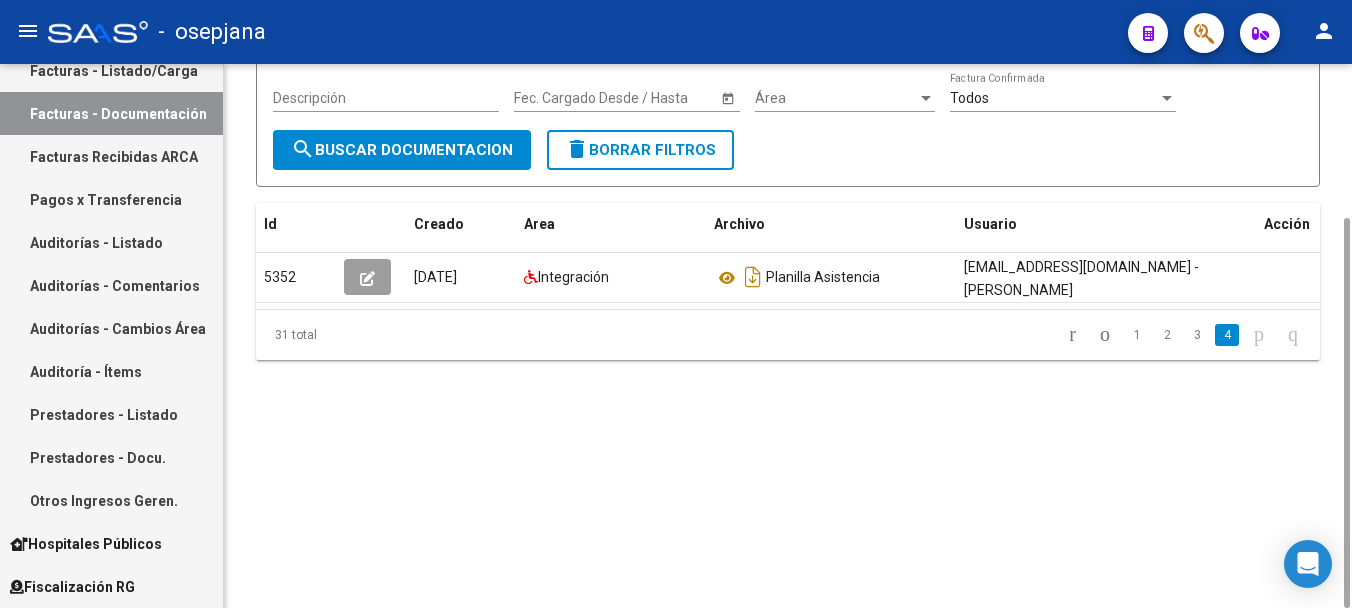 drag, startPoint x: 1344, startPoint y: 355, endPoint x: 1353, endPoint y: 207, distance: 148.27339 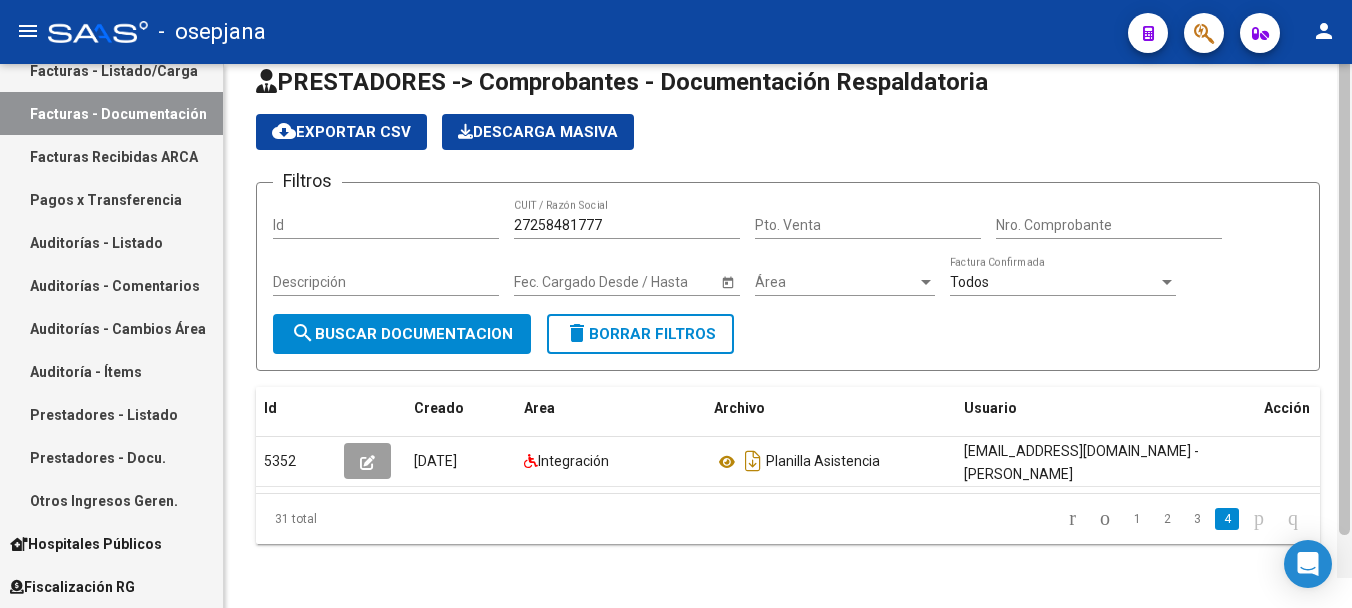 scroll, scrollTop: 0, scrollLeft: 0, axis: both 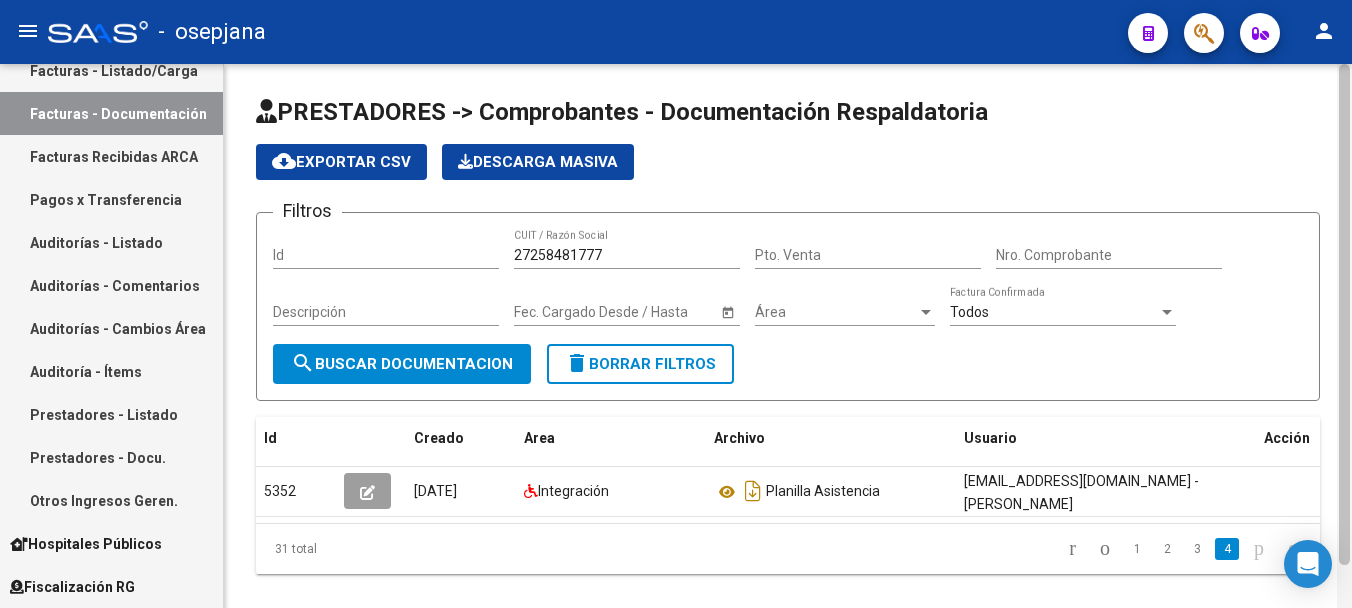click on "menu -   osepjana  person    Firma Express     Reportes Tablero de Control Ingresos Percibidos Análisis de todos los conceptos (histórico) Análisis de todos los conceptos detalle (mensual) Apertura de Transferencias Reales (histórico) Análisis Ingresos RG por CUIT (mensual) Imputación de Códigos Ingresos Devengados Análisis Histórico Detalles Transferencias RG sin DDJJ Detalles por CUIL RG Detalles - MT/PD MT morosos Egresos Devengados Comprobantes Recibidos Facturación Apócrifa Auditorías x Área Auditorías x Usuario Ítems de Auditorías x Usuario Padrón Traspasos x O.S. Traspasos x Gerenciador Traspasos x Provincia Nuevos Aportantes Métricas - Padrón SSS Métricas - Crecimiento Población Tesorería Cheques Emitidos Transferencias Bancarias Realizadas    Tesorería Extractos Procesados (csv) Extractos Originales (pdf) Otros Ingresos Cheques Emitidos Pendientes de Depósito Cheques Depositados Histórico Auditorías Confirmadas    Liquidación de Convenios Liquidación Publicada" at bounding box center (676, 304) 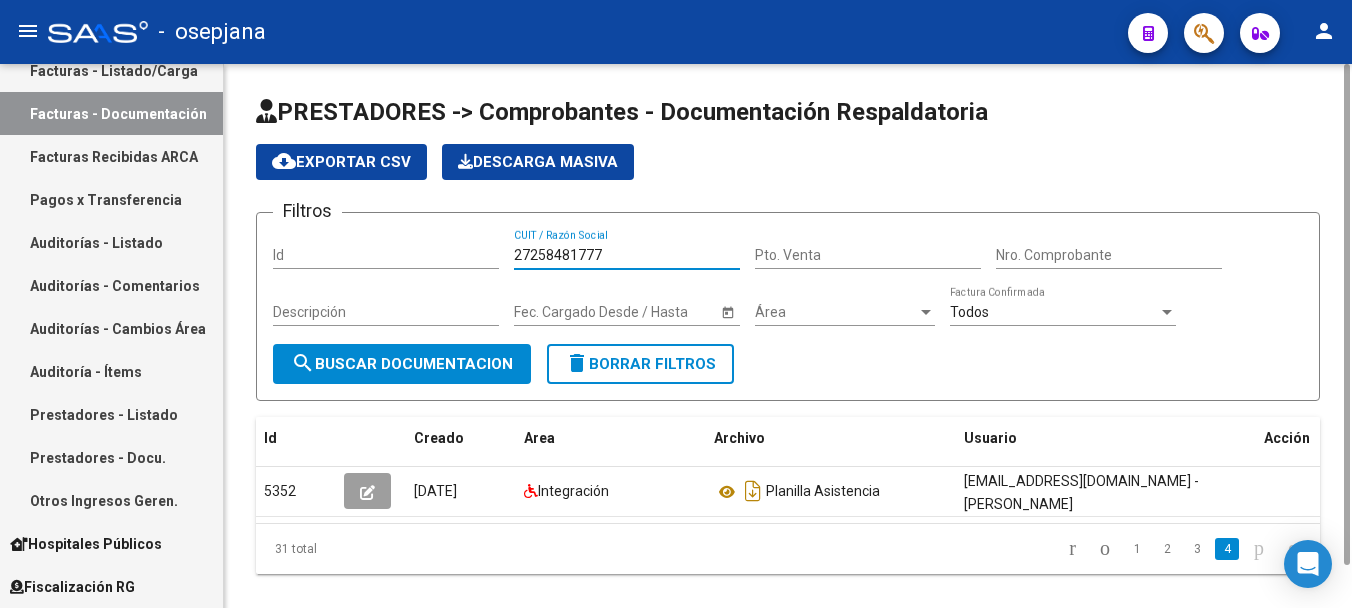 drag, startPoint x: 630, startPoint y: 251, endPoint x: 477, endPoint y: 256, distance: 153.08168 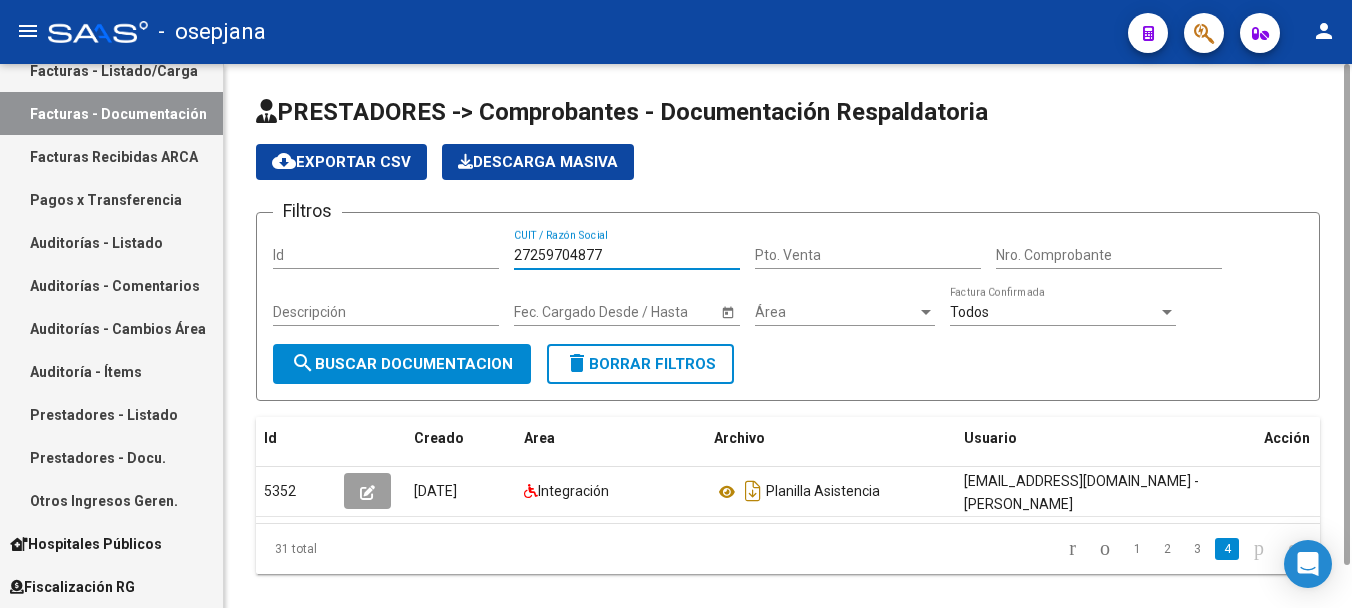 type on "27259704877" 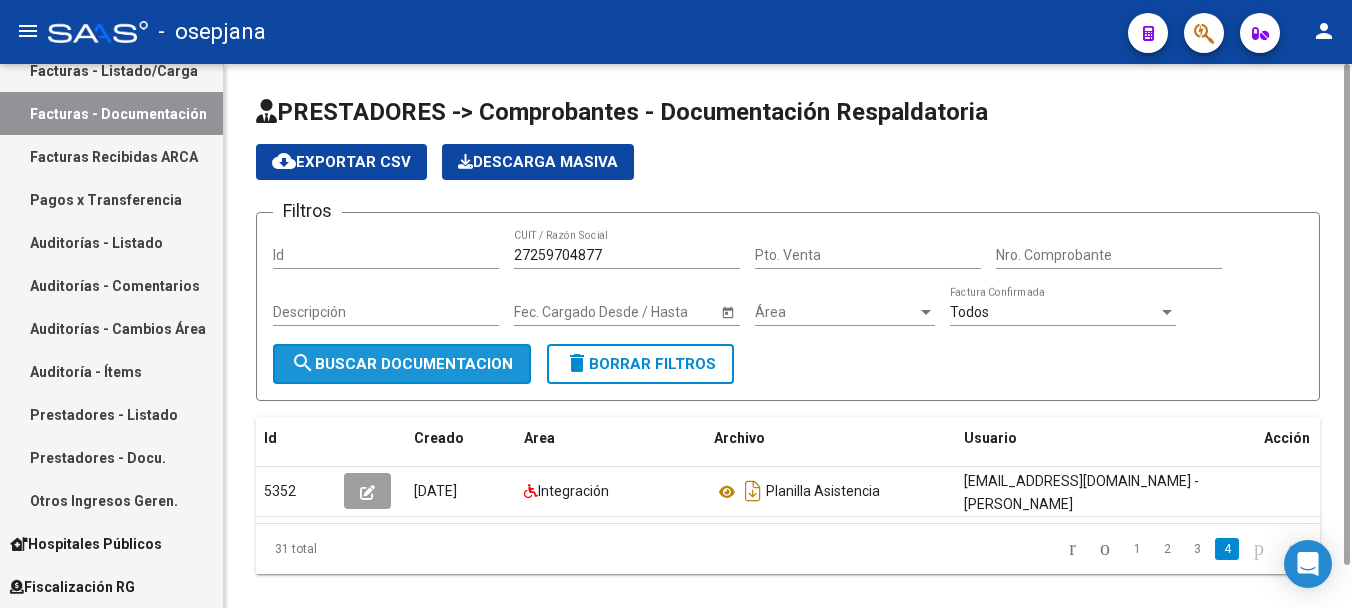 click on "search  Buscar Documentacion" 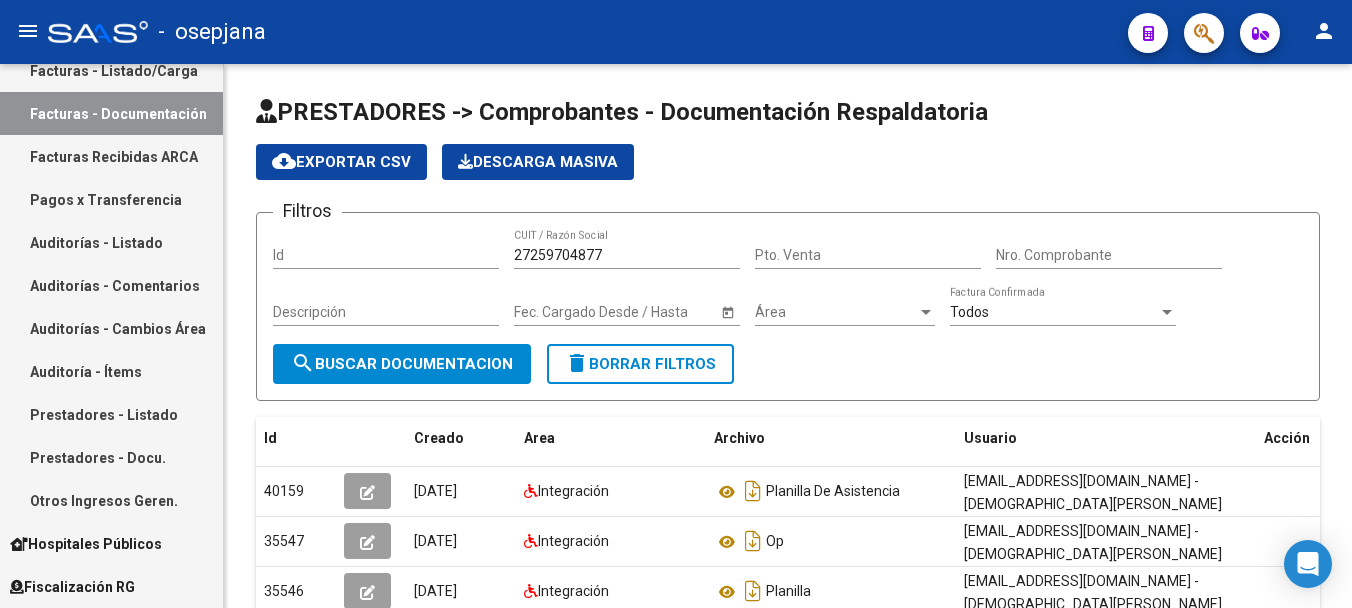 click on "menu -   osepjana  person    Firma Express     Reportes Tablero de Control Ingresos Percibidos Análisis de todos los conceptos (histórico) Análisis de todos los conceptos detalle (mensual) Apertura de Transferencias Reales (histórico) Análisis Ingresos RG por CUIT (mensual) Imputación de Códigos Ingresos Devengados Análisis Histórico Detalles Transferencias RG sin DDJJ Detalles por CUIL RG Detalles - MT/PD MT morosos Egresos Devengados Comprobantes Recibidos Facturación Apócrifa Auditorías x Área Auditorías x Usuario Ítems de Auditorías x Usuario Padrón Traspasos x O.S. Traspasos x Gerenciador Traspasos x Provincia Nuevos Aportantes Métricas - Padrón SSS Métricas - Crecimiento Población Tesorería Cheques Emitidos Transferencias Bancarias Realizadas    Tesorería Extractos Procesados (csv) Extractos Originales (pdf) Otros Ingresos Cheques Emitidos Pendientes de Depósito Cheques Depositados Histórico Auditorías Confirmadas    Liquidación de Convenios Liquidación Publicada" at bounding box center [676, 304] 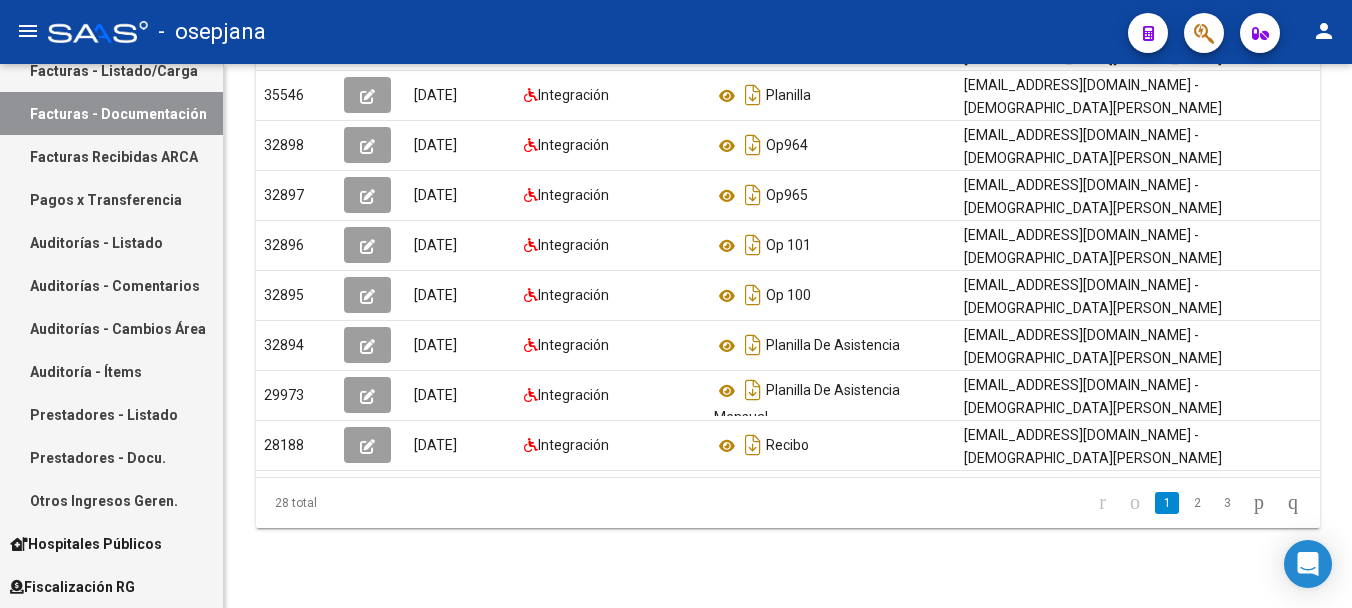 click on "28 total   1   2   3" 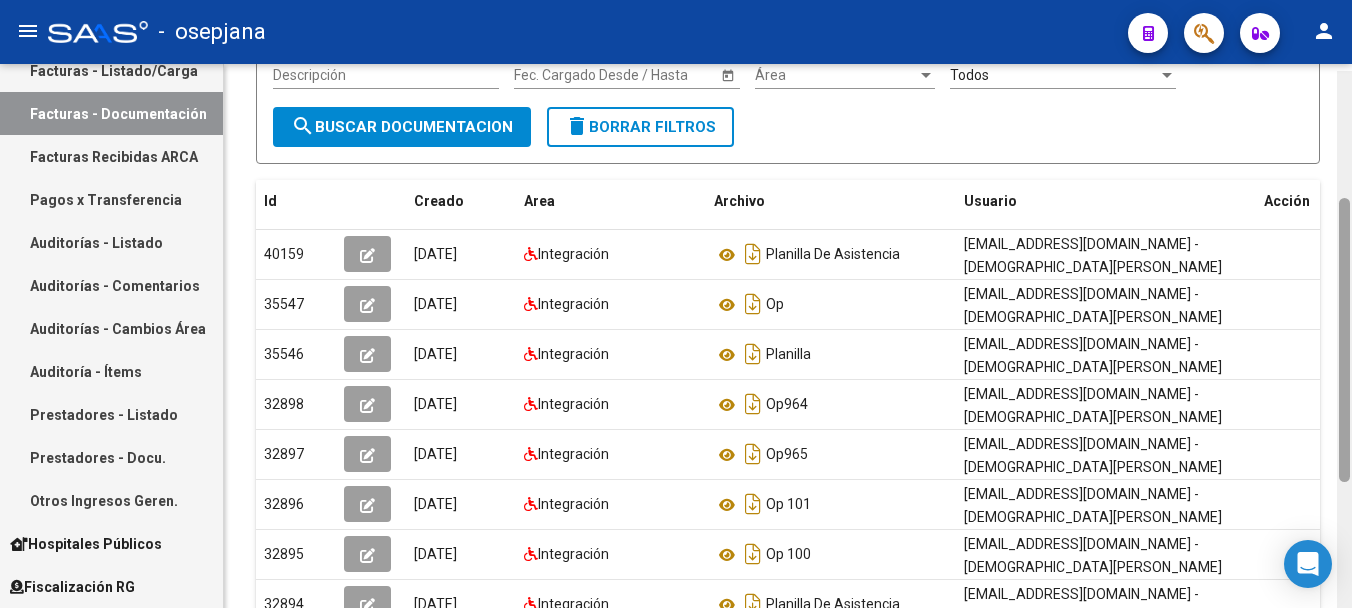 scroll, scrollTop: 233, scrollLeft: 0, axis: vertical 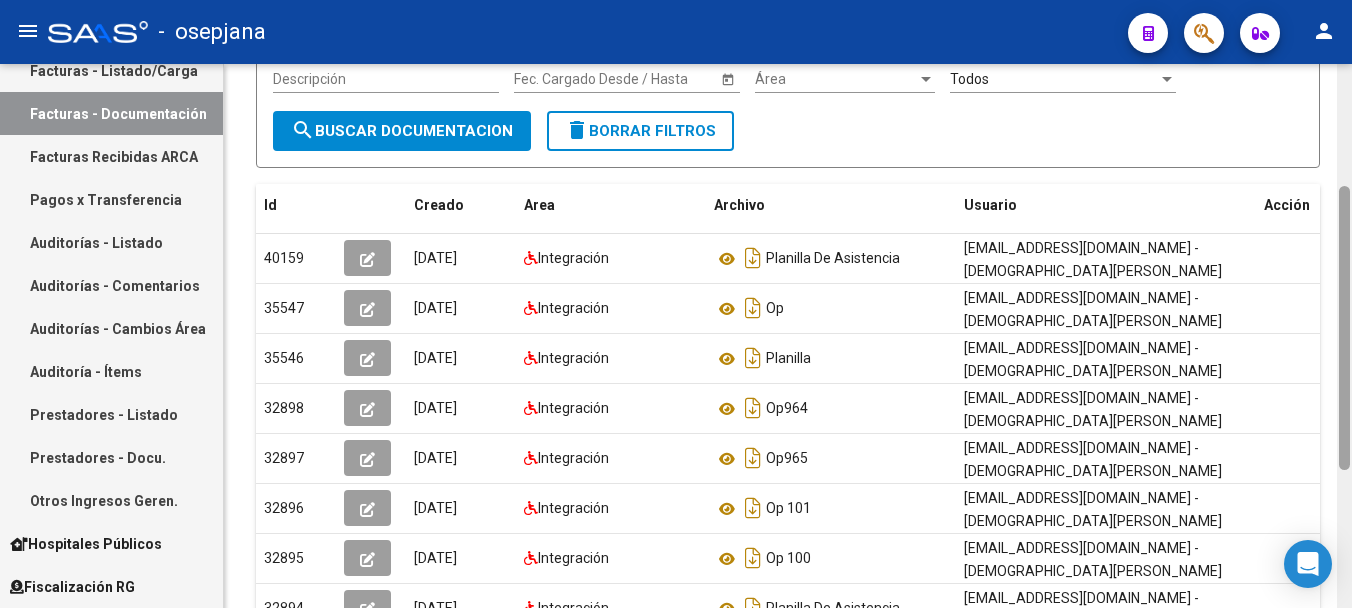 drag, startPoint x: 1343, startPoint y: 358, endPoint x: 1344, endPoint y: 220, distance: 138.00362 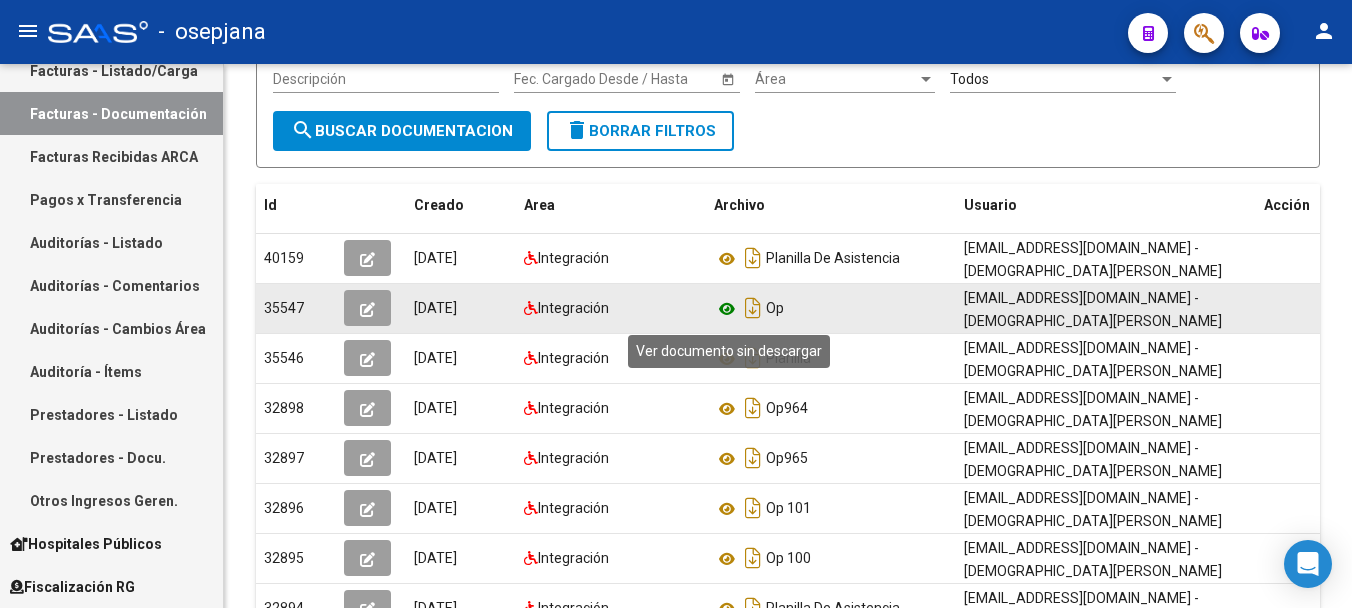 click 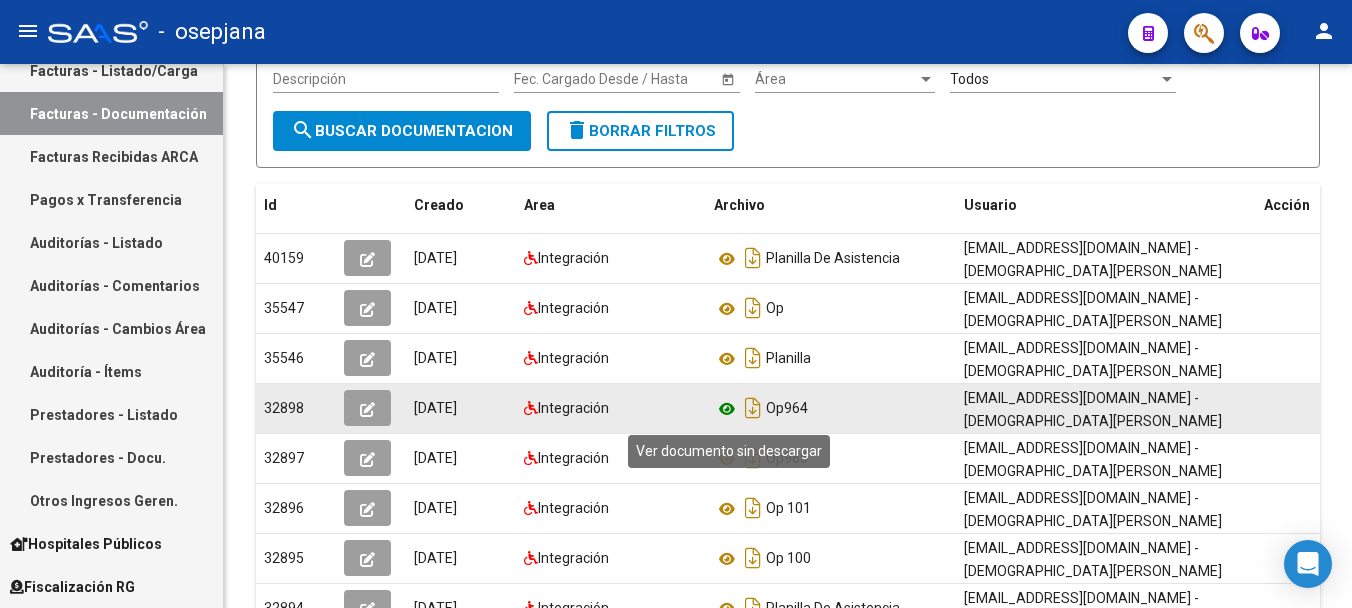 click 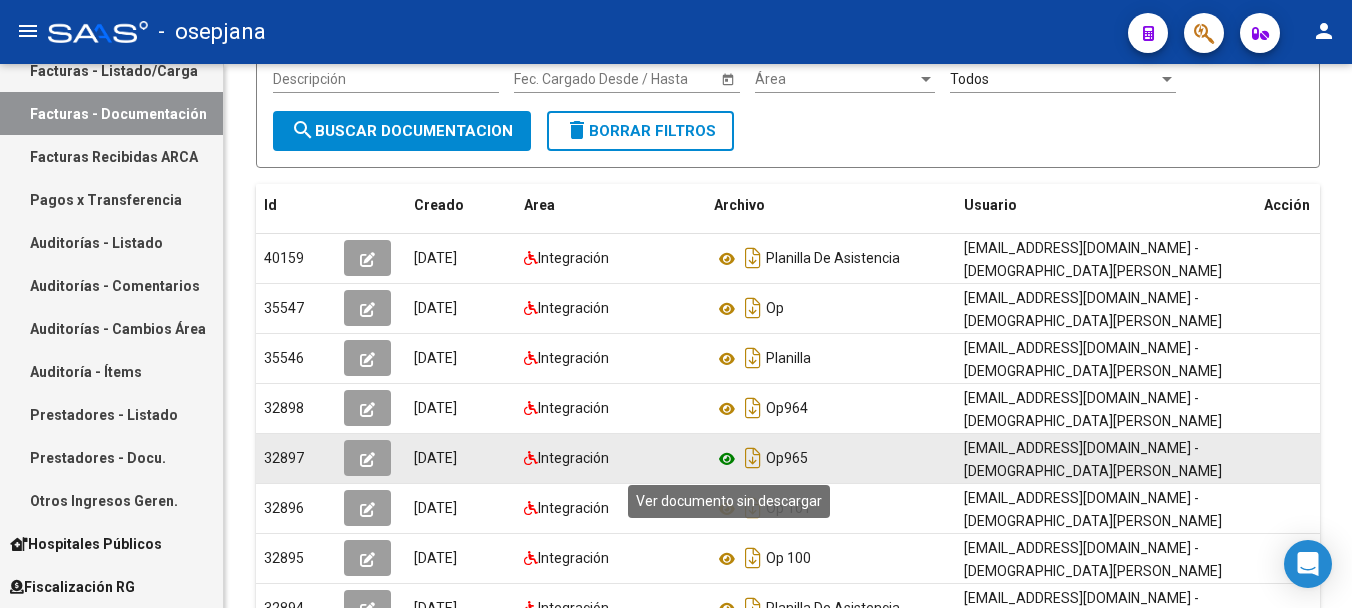 click 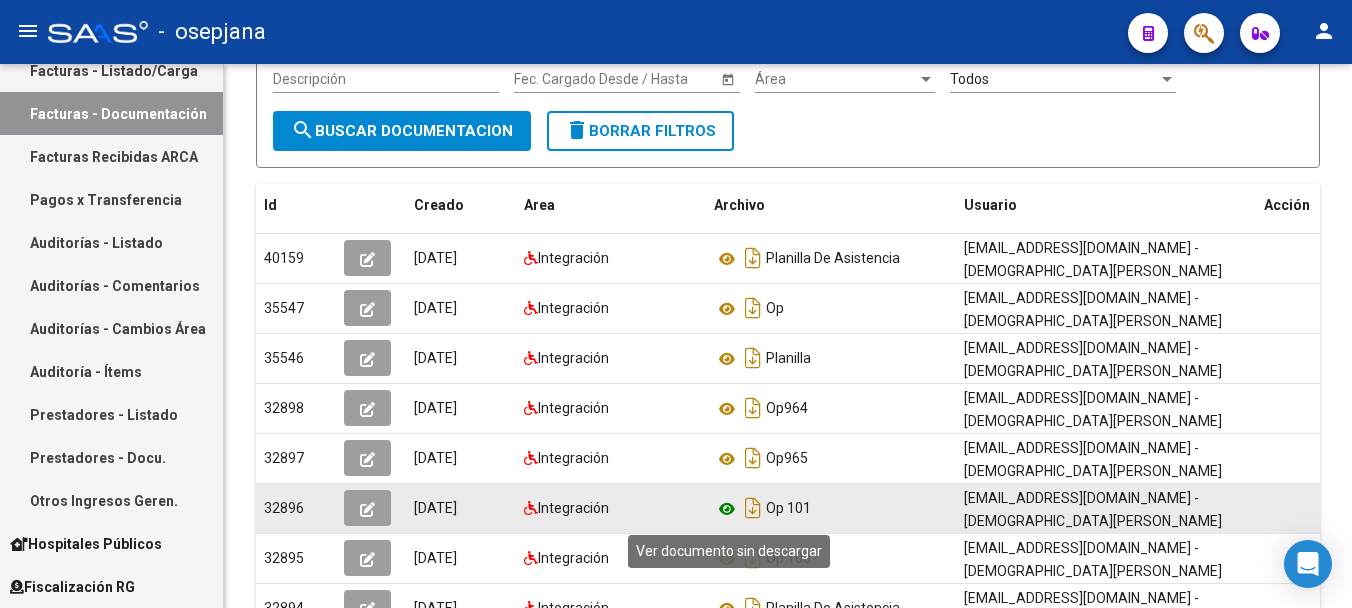 click 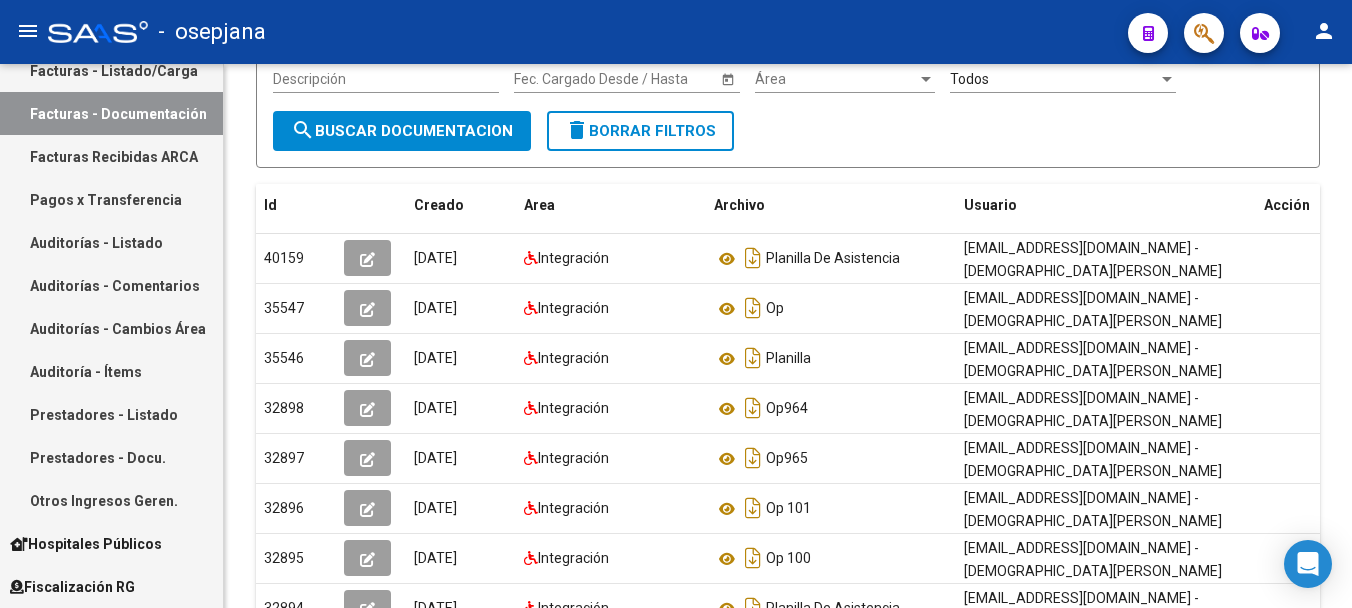 scroll, scrollTop: 496, scrollLeft: 0, axis: vertical 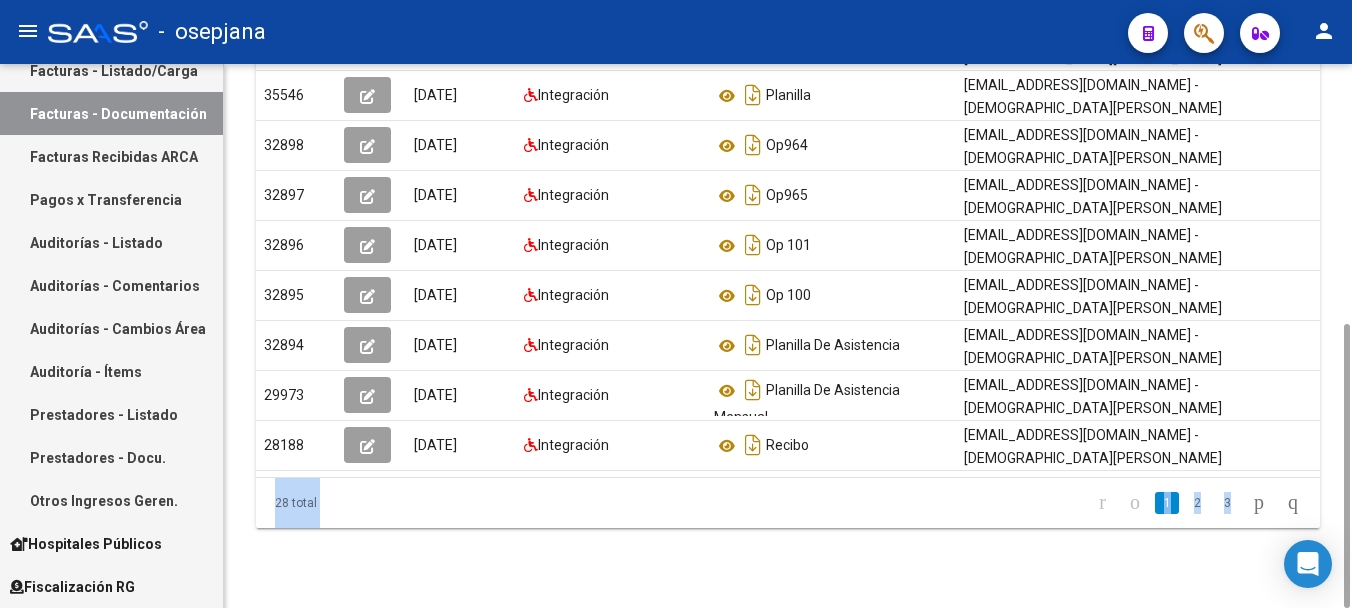 drag, startPoint x: 1351, startPoint y: 347, endPoint x: 1354, endPoint y: 377, distance: 30.149628 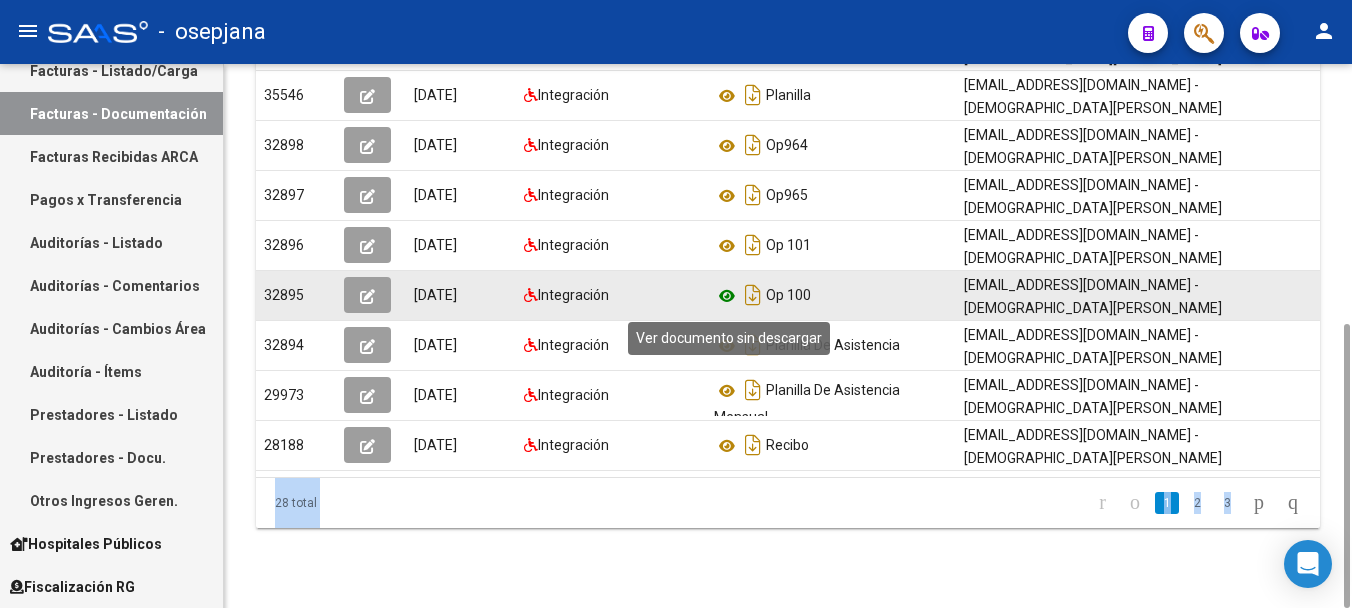 click 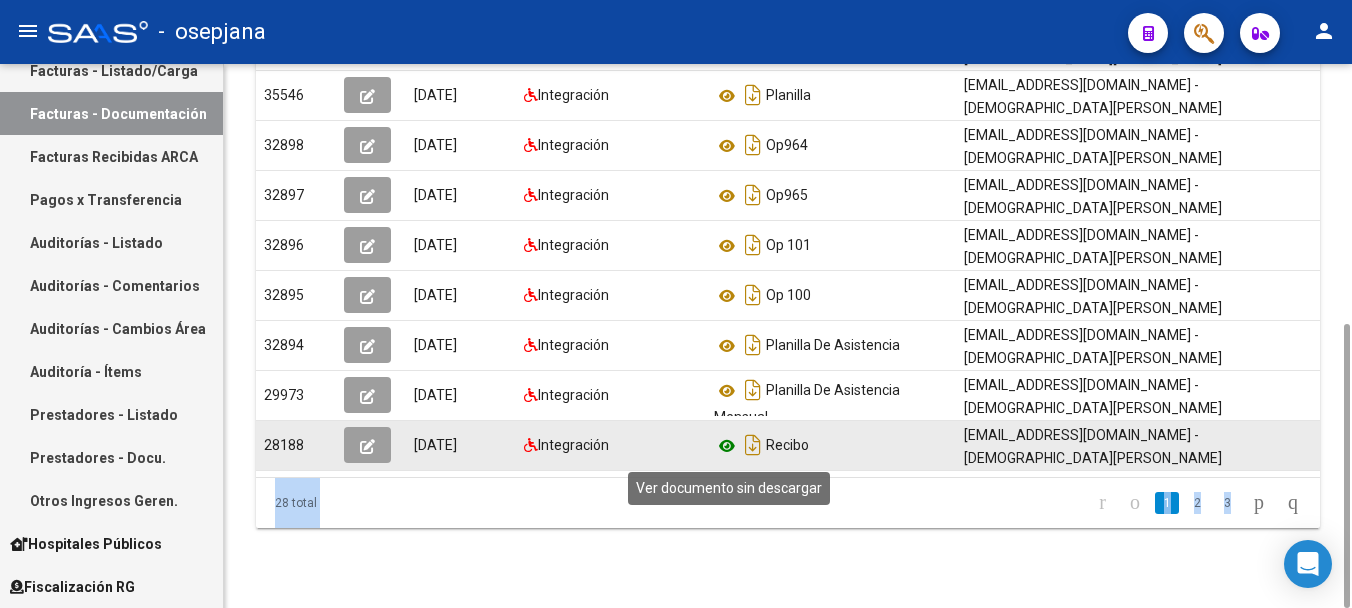 click 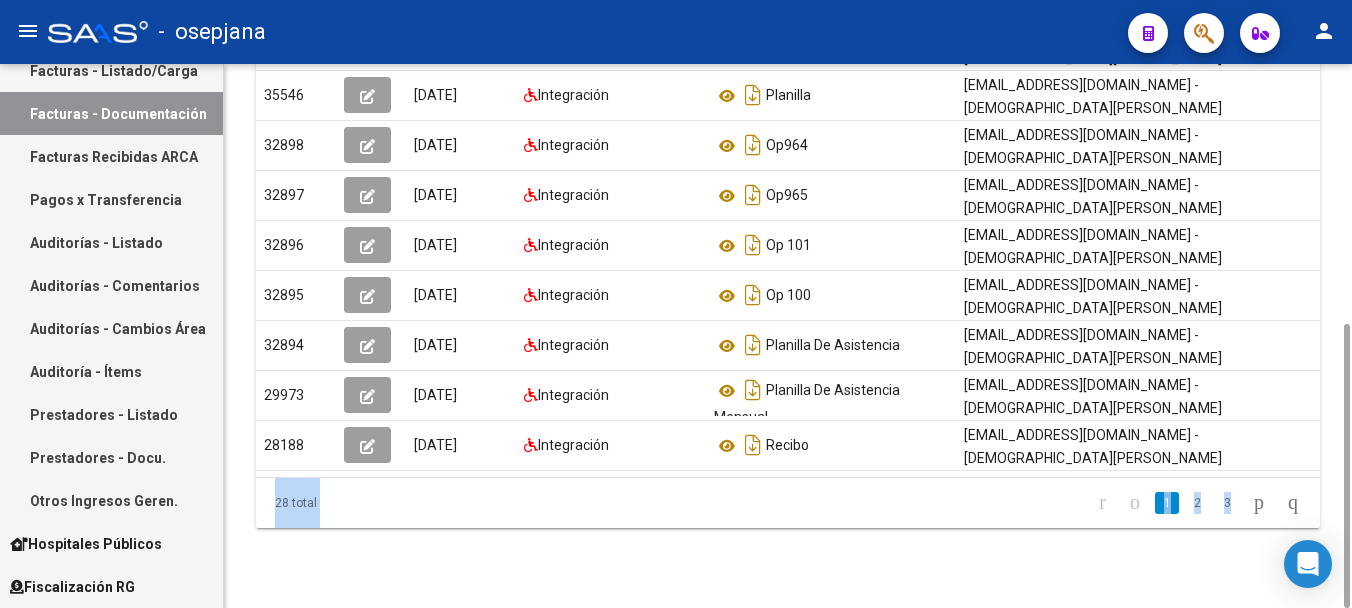 click on "PRESTADORES -> Comprobantes - Documentación Respaldatoria cloud_download  Exportar CSV   Descarga Masiva
Filtros Id 27259704877 CUIT / Razón Social Pto. Venta Nro. Comprobante Descripción Start date – Fec. Cargado Desde / Hasta Área Área Todos  Factura Confirmada search  Buscar Documentacion  delete  Borrar Filtros  Id Creado Area Archivo Usuario Acción 40159
[DATE] Integración Planilla De Asistencia  [EMAIL_ADDRESS][DOMAIN_NAME] - [DEMOGRAPHIC_DATA][PERSON_NAME] [PERSON_NAME] -  35547
[DATE] Integración Op  [EMAIL_ADDRESS][DOMAIN_NAME] - [DEMOGRAPHIC_DATA][PERSON_NAME] [PERSON_NAME] -  35546
[DATE] Integración Planilla  [EMAIL_ADDRESS][DOMAIN_NAME] - [DEMOGRAPHIC_DATA][PERSON_NAME] [PERSON_NAME] -  32898
[DATE] Integración Op964  [EMAIL_ADDRESS][DOMAIN_NAME] - [DEMOGRAPHIC_DATA][PERSON_NAME] [PERSON_NAME] -  32897
[DATE] Integración Op965  [EMAIL_ADDRESS][DOMAIN_NAME] - [DEMOGRAPHIC_DATA][PERSON_NAME] [PERSON_NAME] -  32896
[DATE] Integración Op 101  [EMAIL_ADDRESS][DOMAIN_NAME] - [DEMOGRAPHIC_DATA][PERSON_NAME] [PERSON_NAME] -  32895
[DATE] Integración Op 100  [EMAIL_ADDRESS][DOMAIN_NAME] - [DEMOGRAPHIC_DATA][PERSON_NAME] [PERSON_NAME] -  32894
[DATE]" 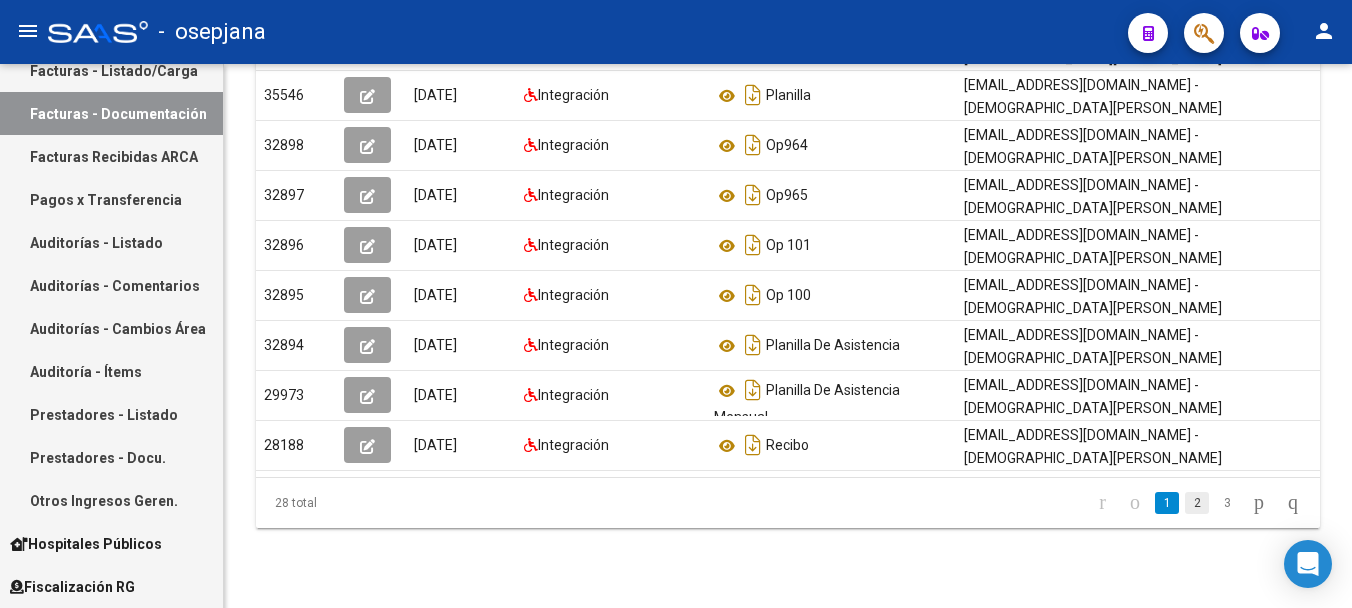 click on "2" 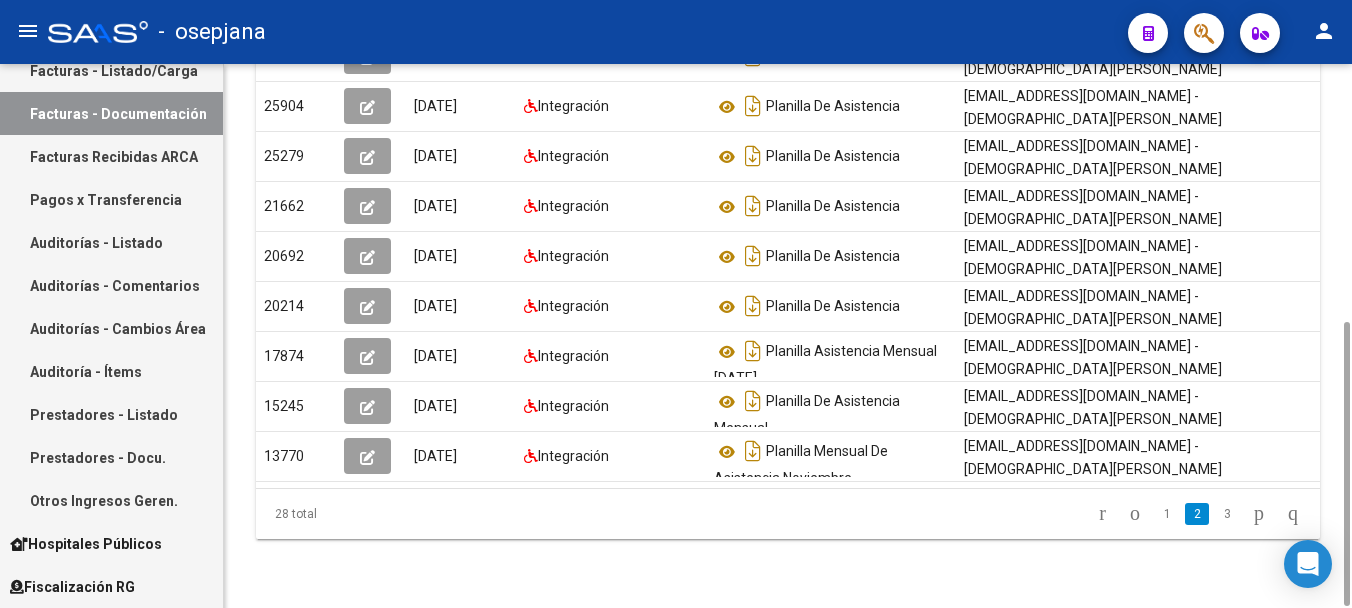 scroll, scrollTop: 488, scrollLeft: 0, axis: vertical 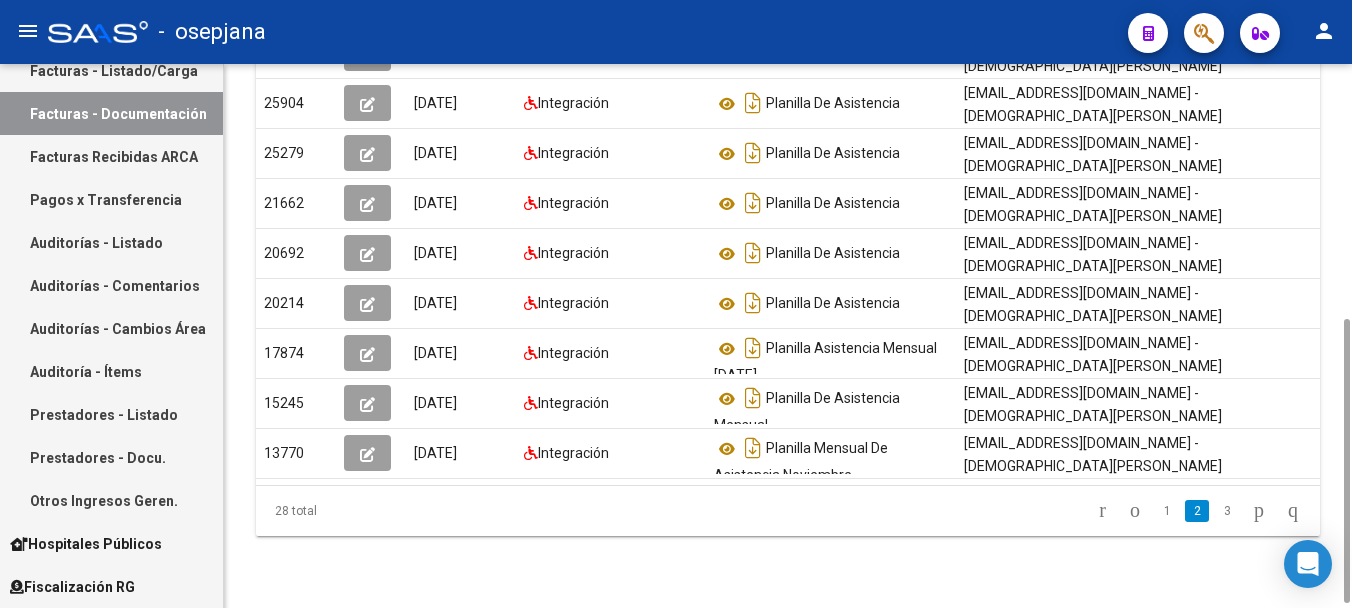 click on "menu -   osepjana  person    Firma Express     Reportes Tablero de Control Ingresos Percibidos Análisis de todos los conceptos (histórico) Análisis de todos los conceptos detalle (mensual) Apertura de Transferencias Reales (histórico) Análisis Ingresos RG por CUIT (mensual) Imputación de Códigos Ingresos Devengados Análisis Histórico Detalles Transferencias RG sin DDJJ Detalles por CUIL RG Detalles - MT/PD MT morosos Egresos Devengados Comprobantes Recibidos Facturación Apócrifa Auditorías x Área Auditorías x Usuario Ítems de Auditorías x Usuario Padrón Traspasos x O.S. Traspasos x Gerenciador Traspasos x Provincia Nuevos Aportantes Métricas - Padrón SSS Métricas - Crecimiento Población Tesorería Cheques Emitidos Transferencias Bancarias Realizadas    Tesorería Extractos Procesados (csv) Extractos Originales (pdf) Otros Ingresos Cheques Emitidos Pendientes de Depósito Cheques Depositados Histórico Auditorías Confirmadas    Liquidación de Convenios Liquidación Publicada" at bounding box center (676, 304) 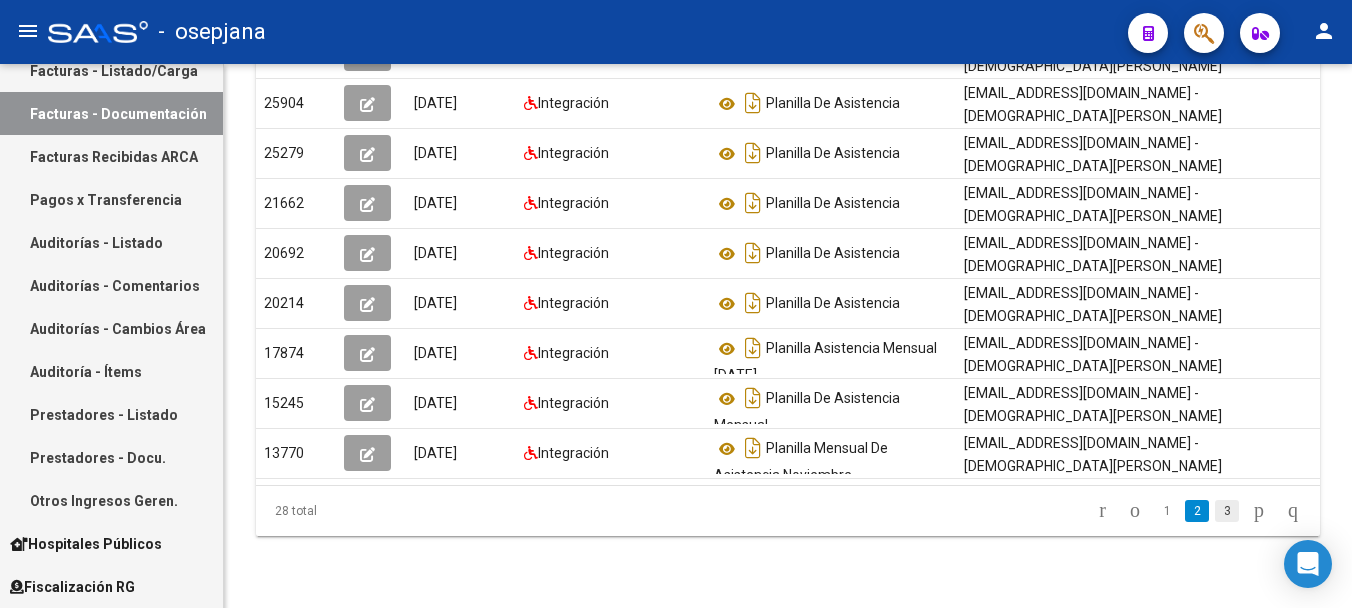 click on "3" 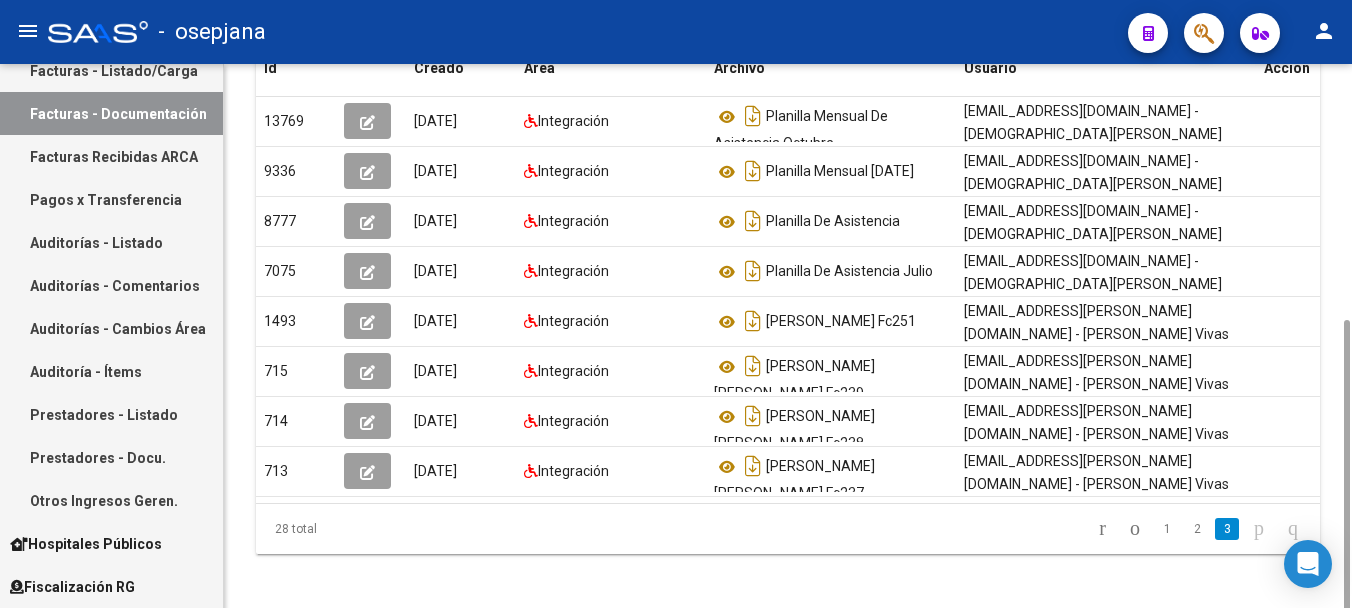 scroll, scrollTop: 396, scrollLeft: 0, axis: vertical 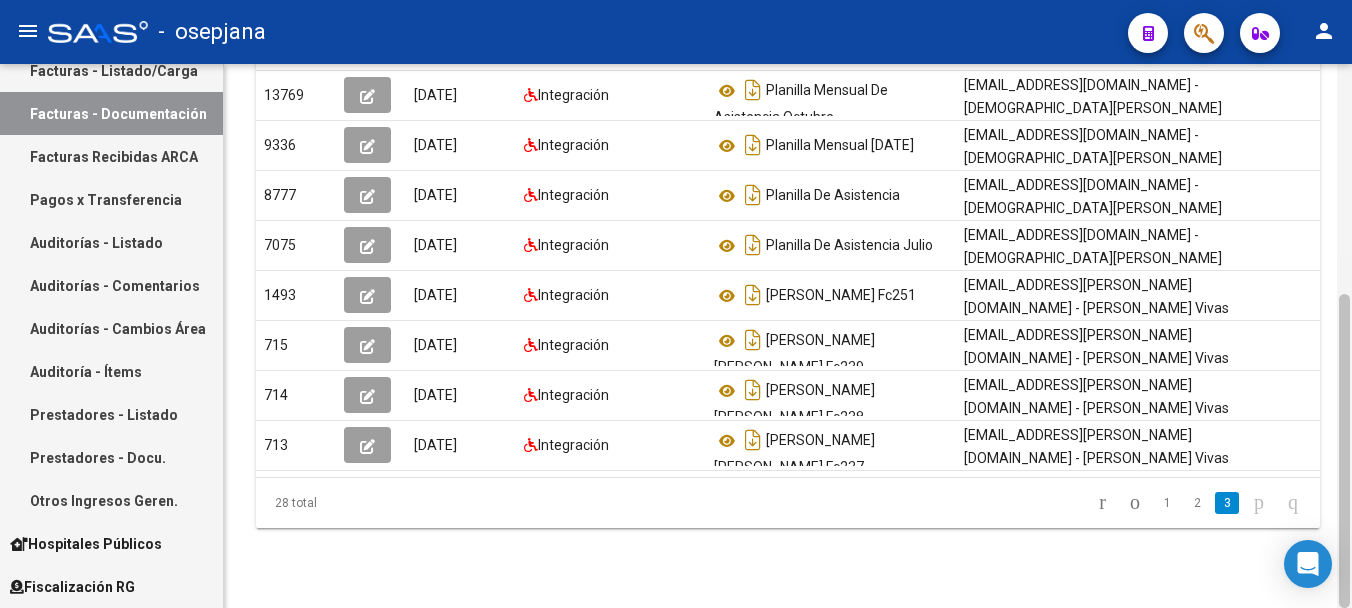 drag, startPoint x: 1348, startPoint y: 462, endPoint x: 1351, endPoint y: 427, distance: 35.128338 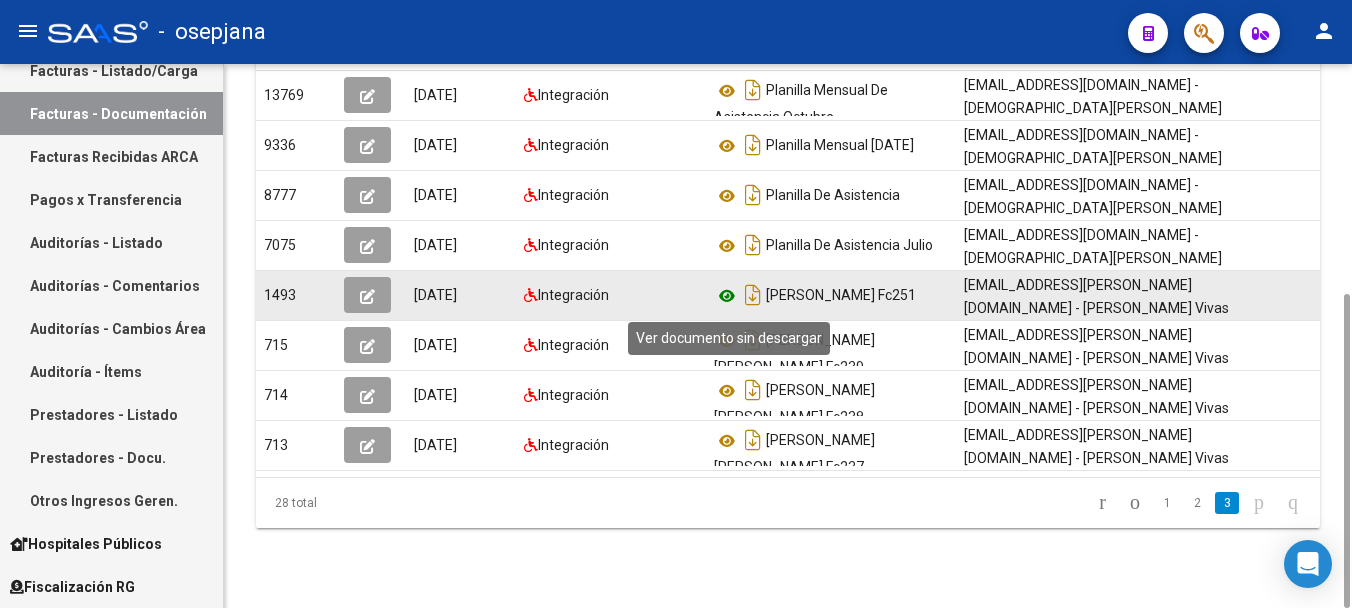click 